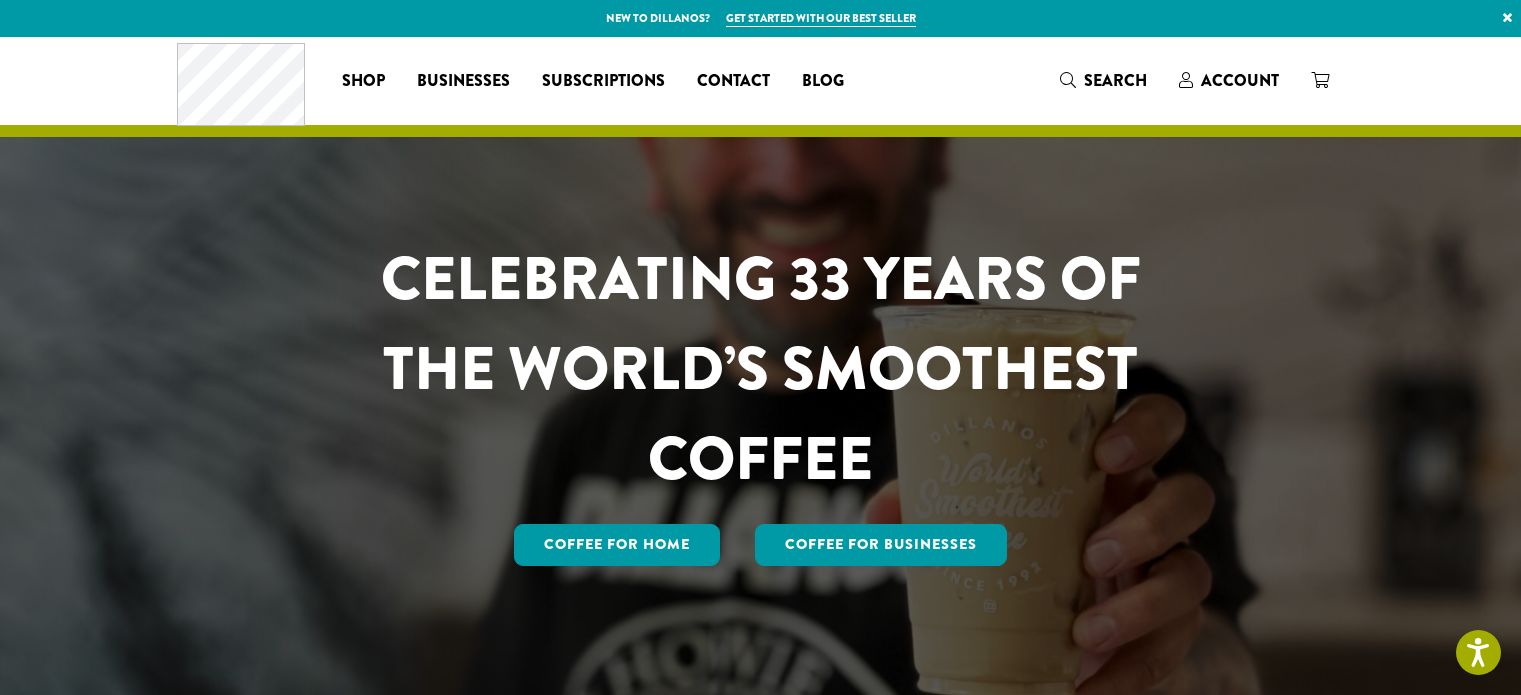 scroll, scrollTop: 0, scrollLeft: 0, axis: both 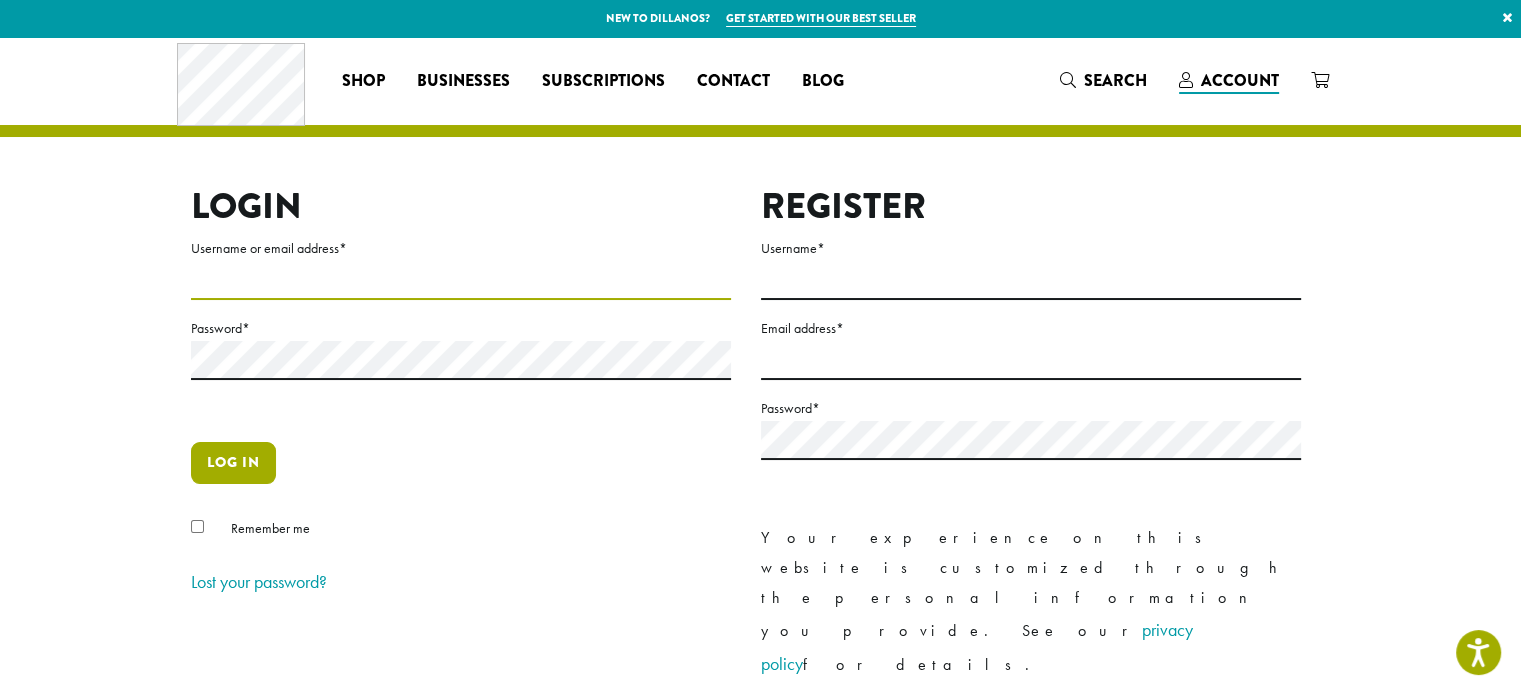 type on "**********" 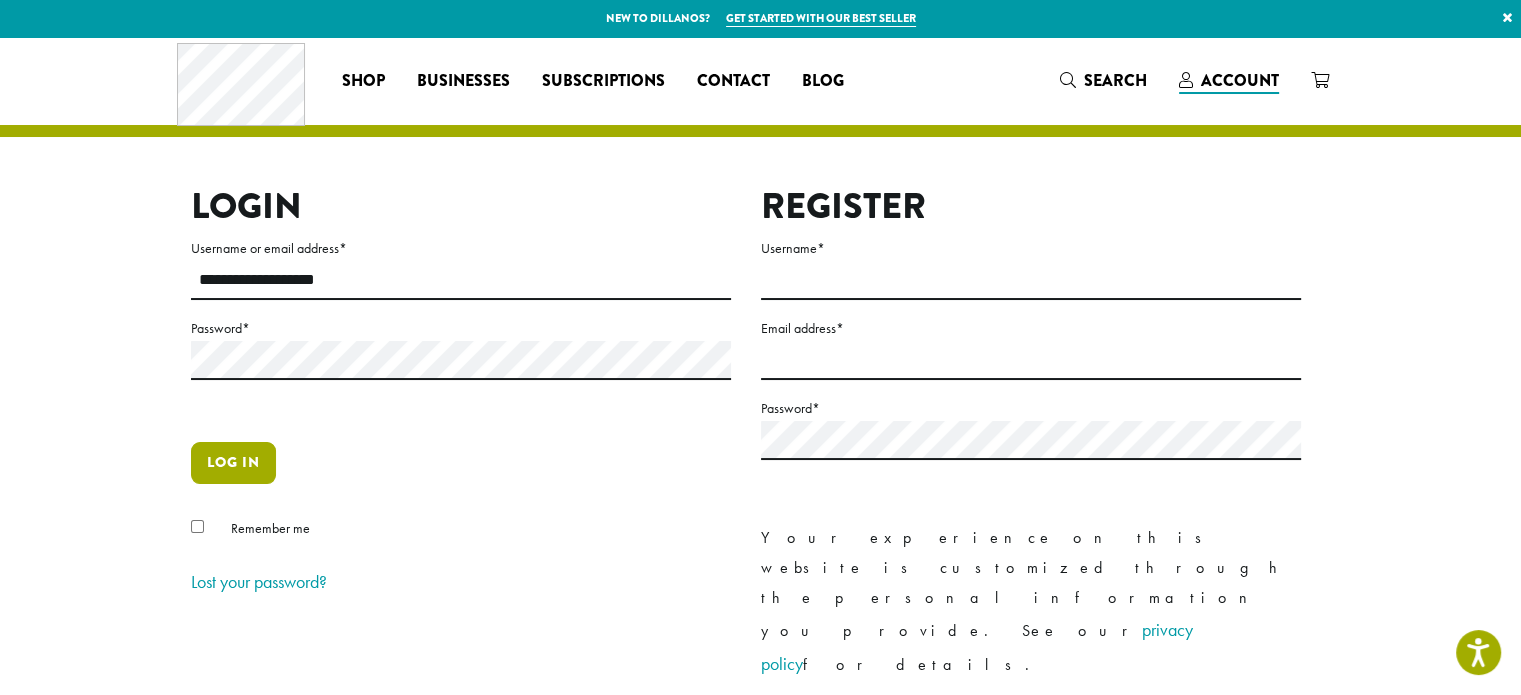 click on "Log in" at bounding box center (233, 463) 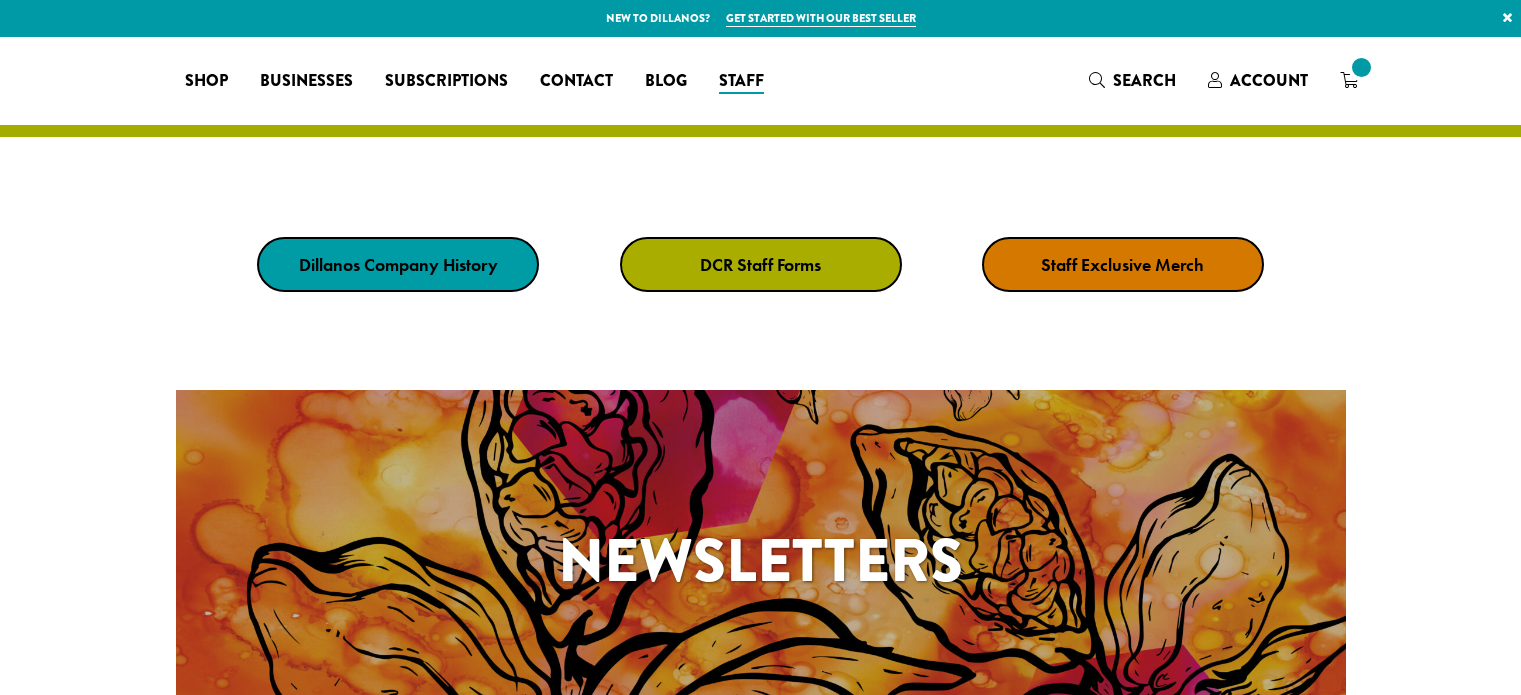 scroll, scrollTop: 0, scrollLeft: 0, axis: both 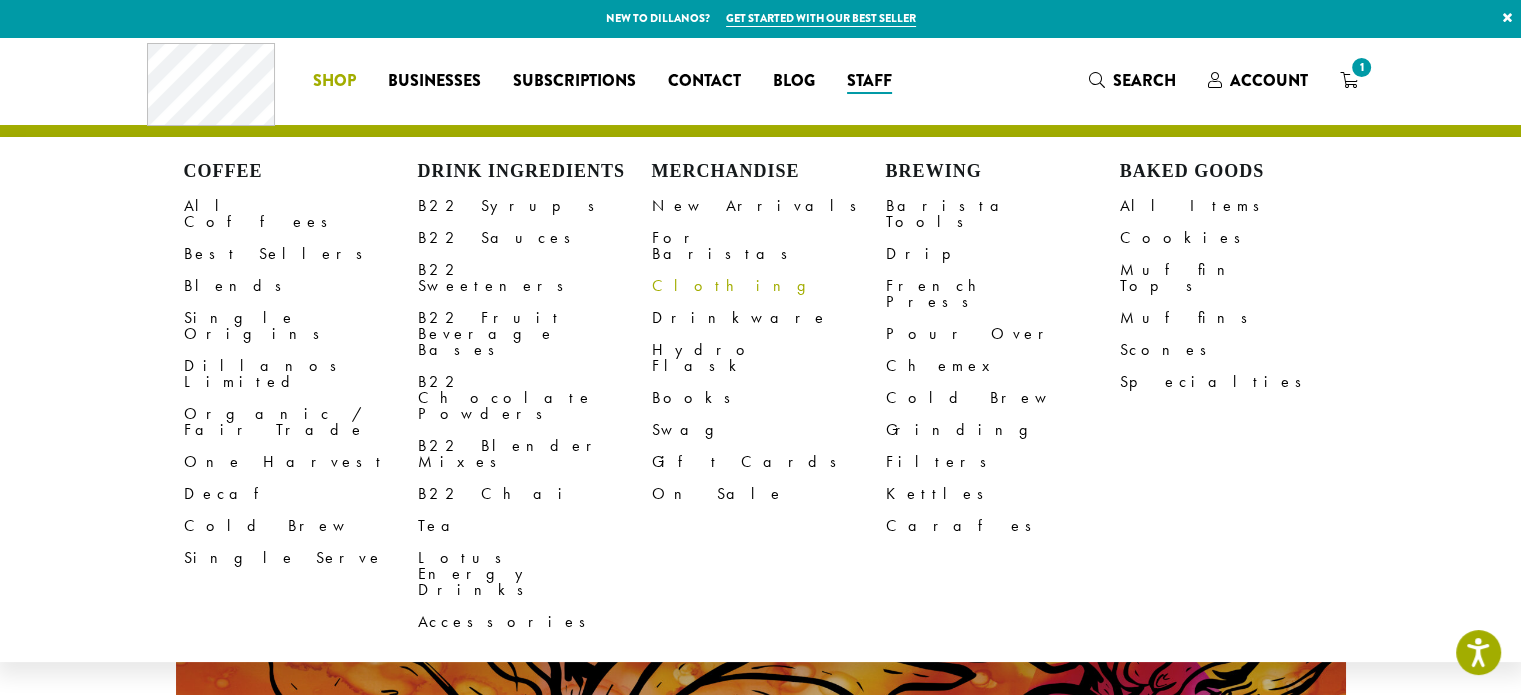 click on "Clothing" at bounding box center (769, 286) 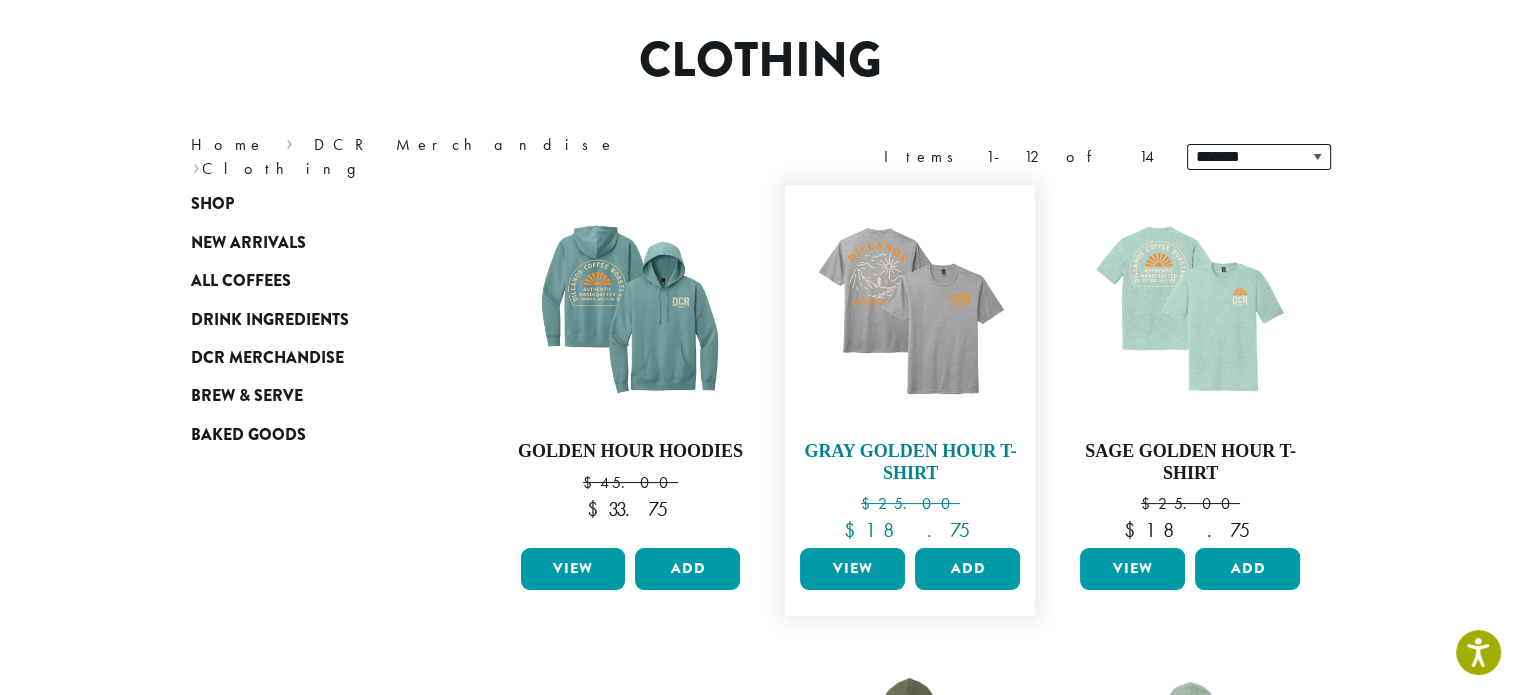 scroll, scrollTop: 0, scrollLeft: 0, axis: both 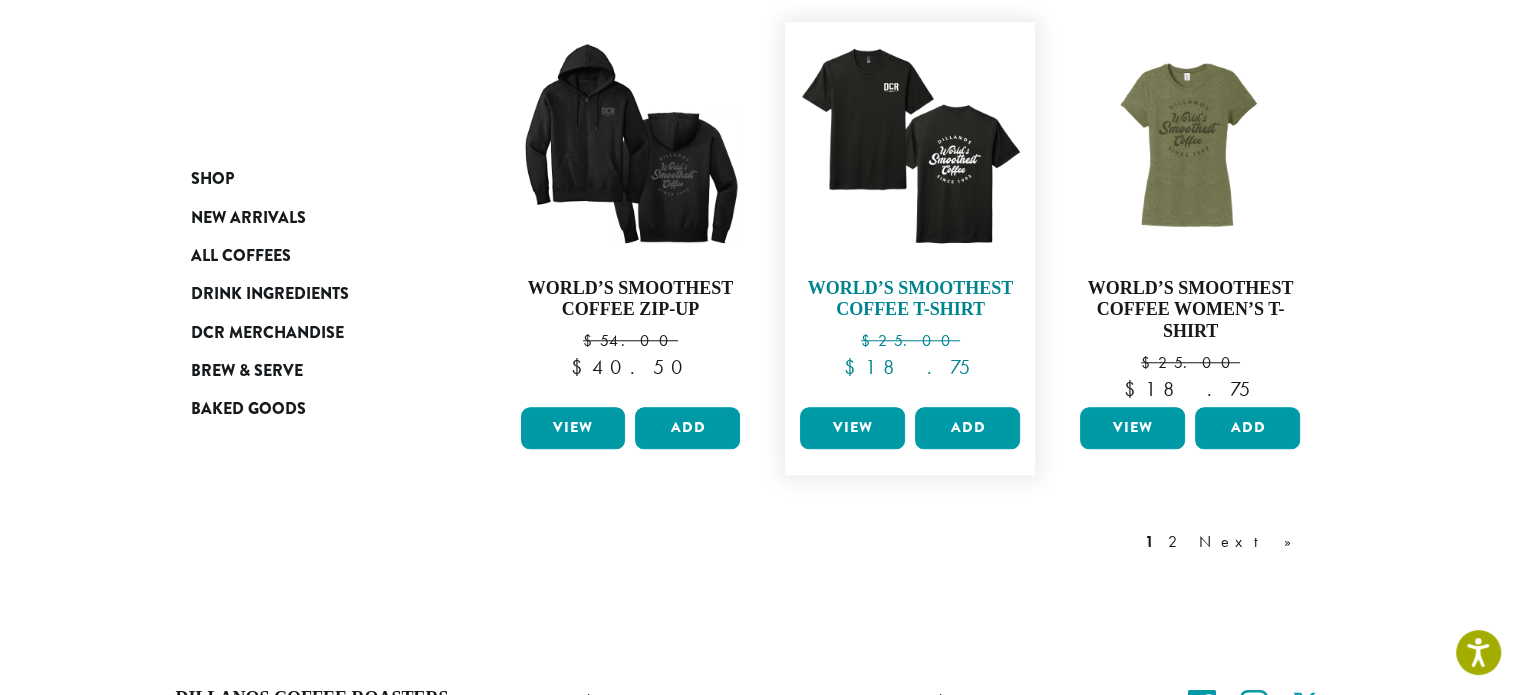click on "World’s Smoothest Coffee T-Shirt" at bounding box center (910, 299) 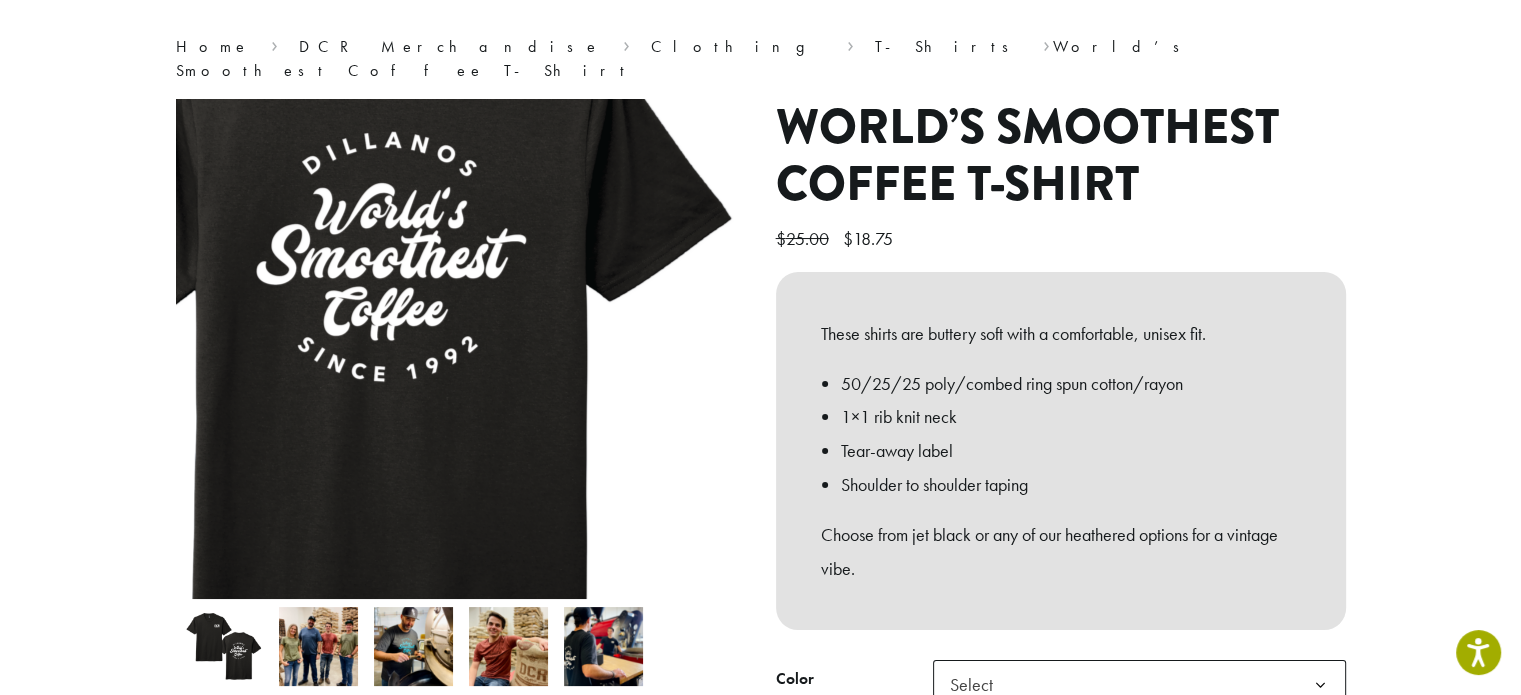 scroll, scrollTop: 500, scrollLeft: 0, axis: vertical 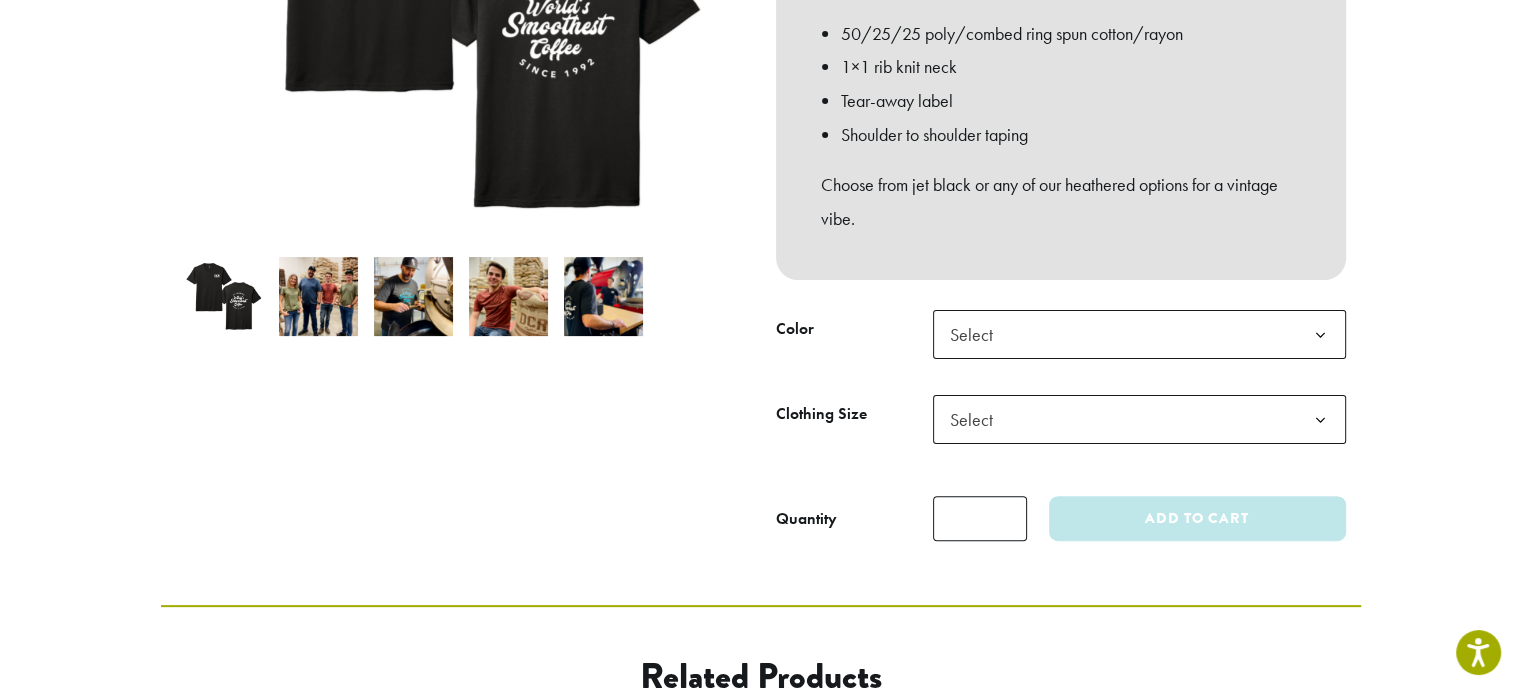 click on "Select" 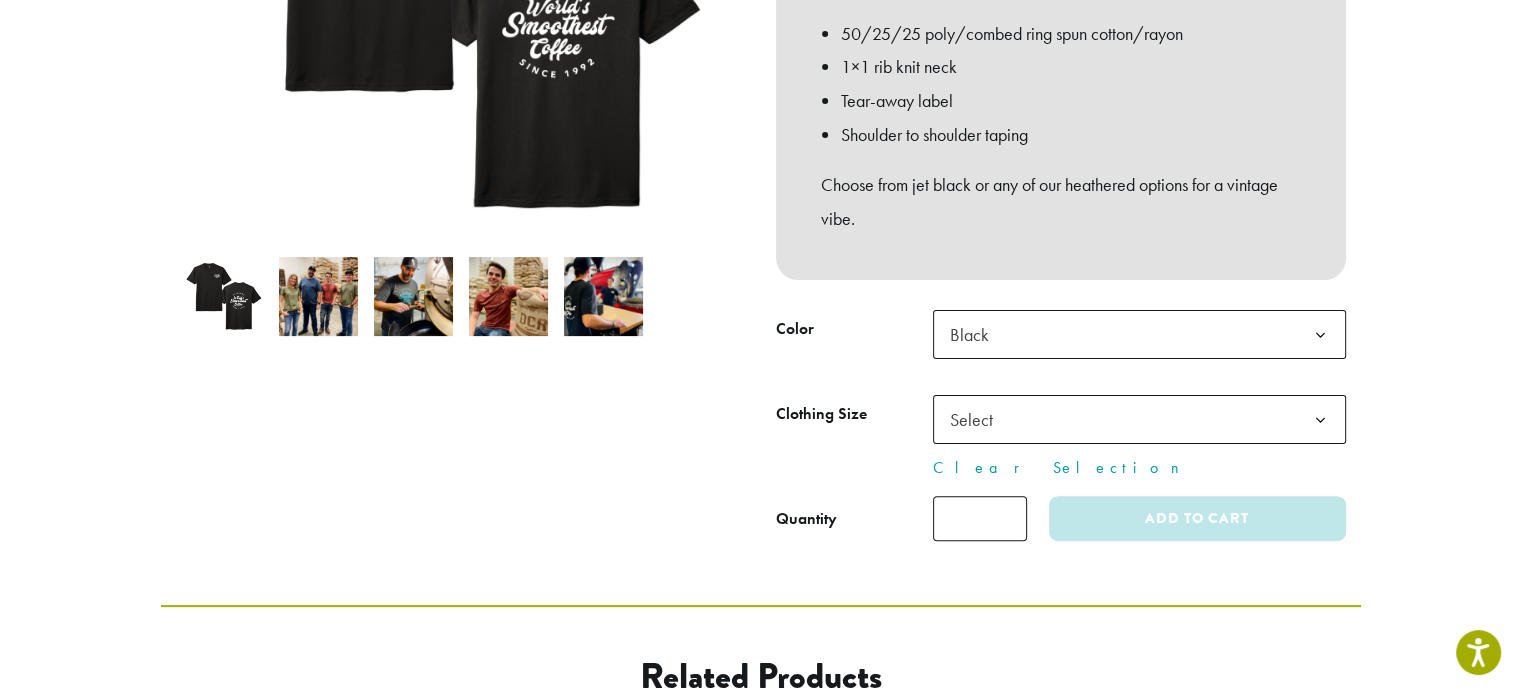 click on "Select" 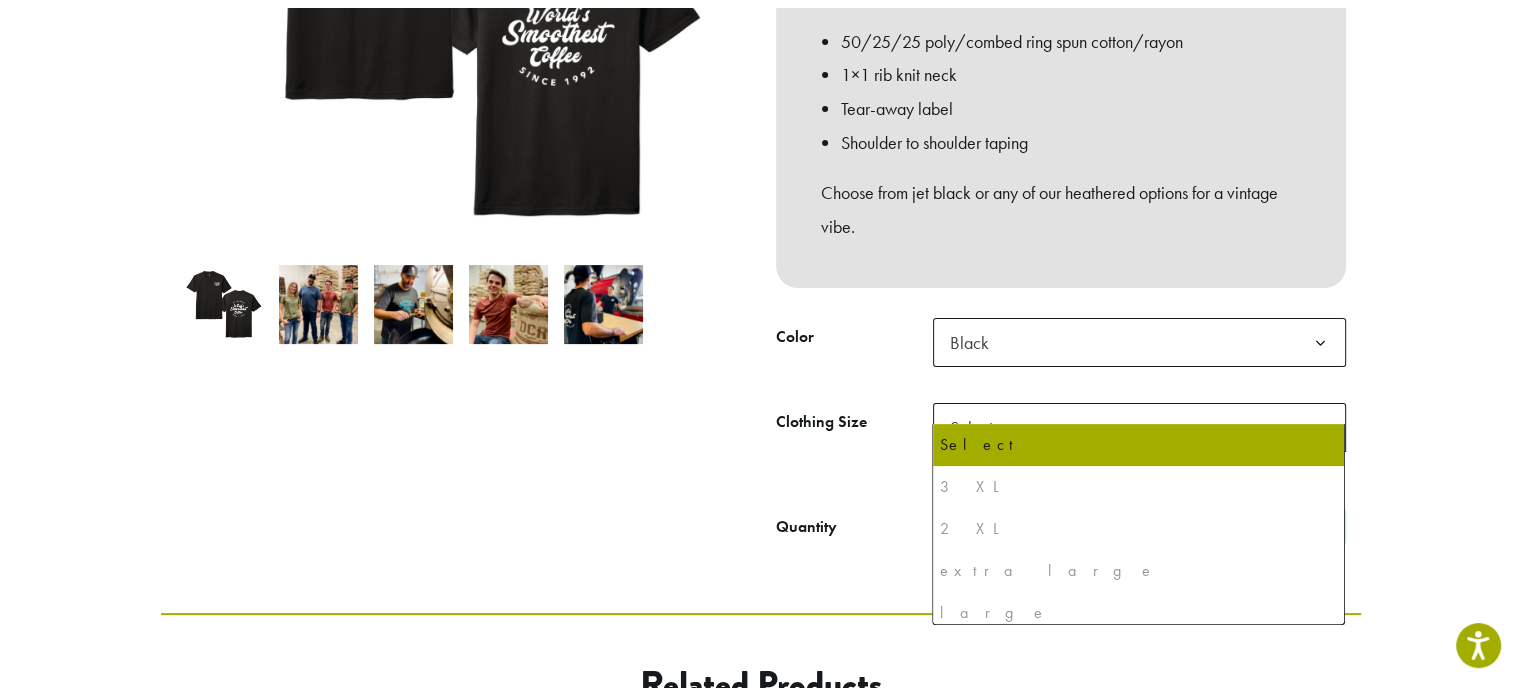 scroll, scrollTop: 94, scrollLeft: 0, axis: vertical 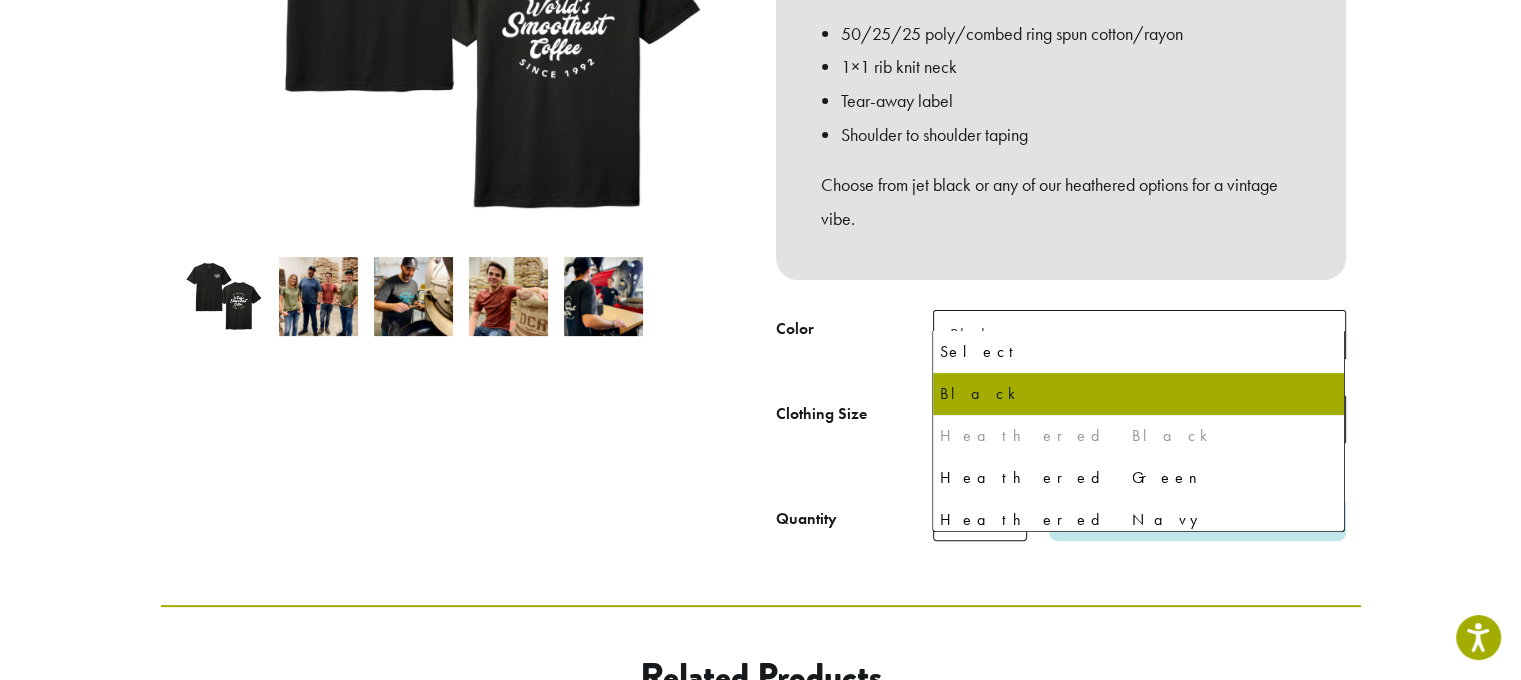 click on "Black" 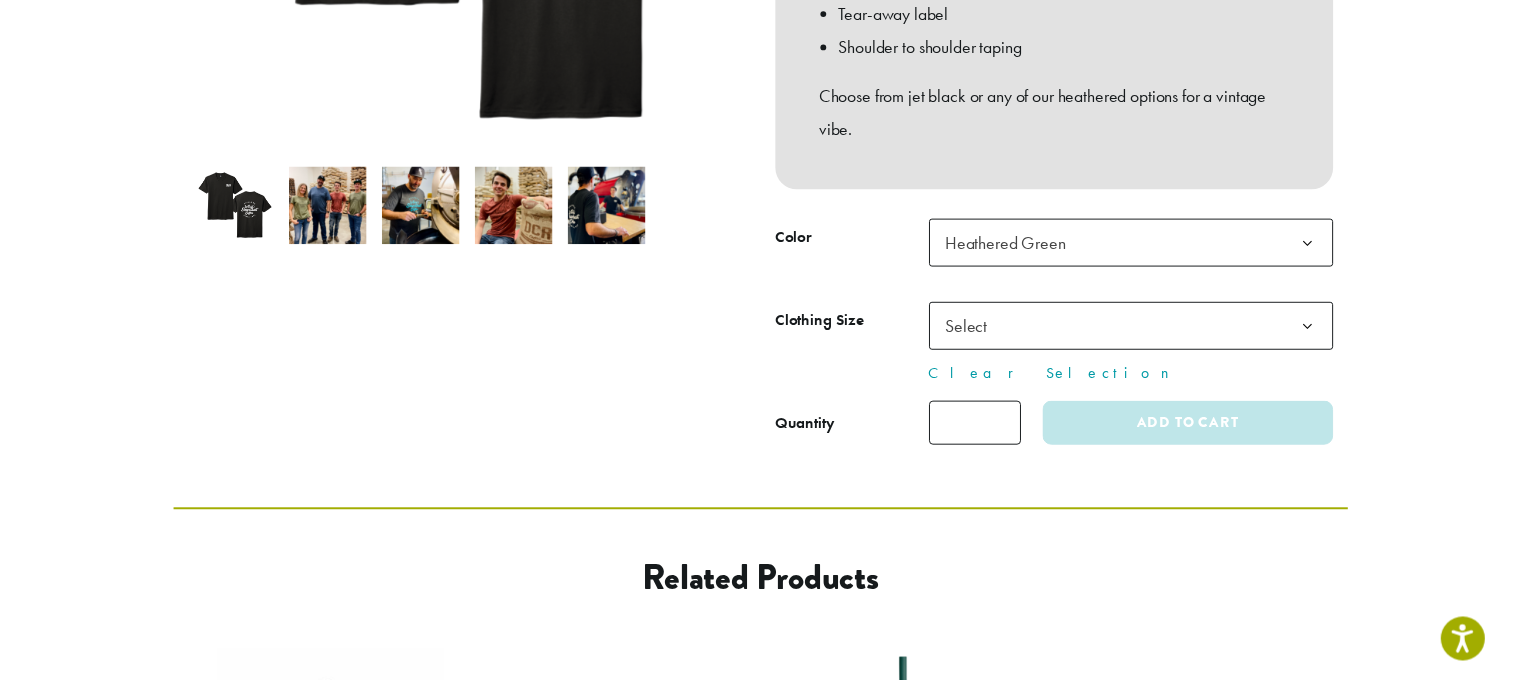 scroll, scrollTop: 400, scrollLeft: 0, axis: vertical 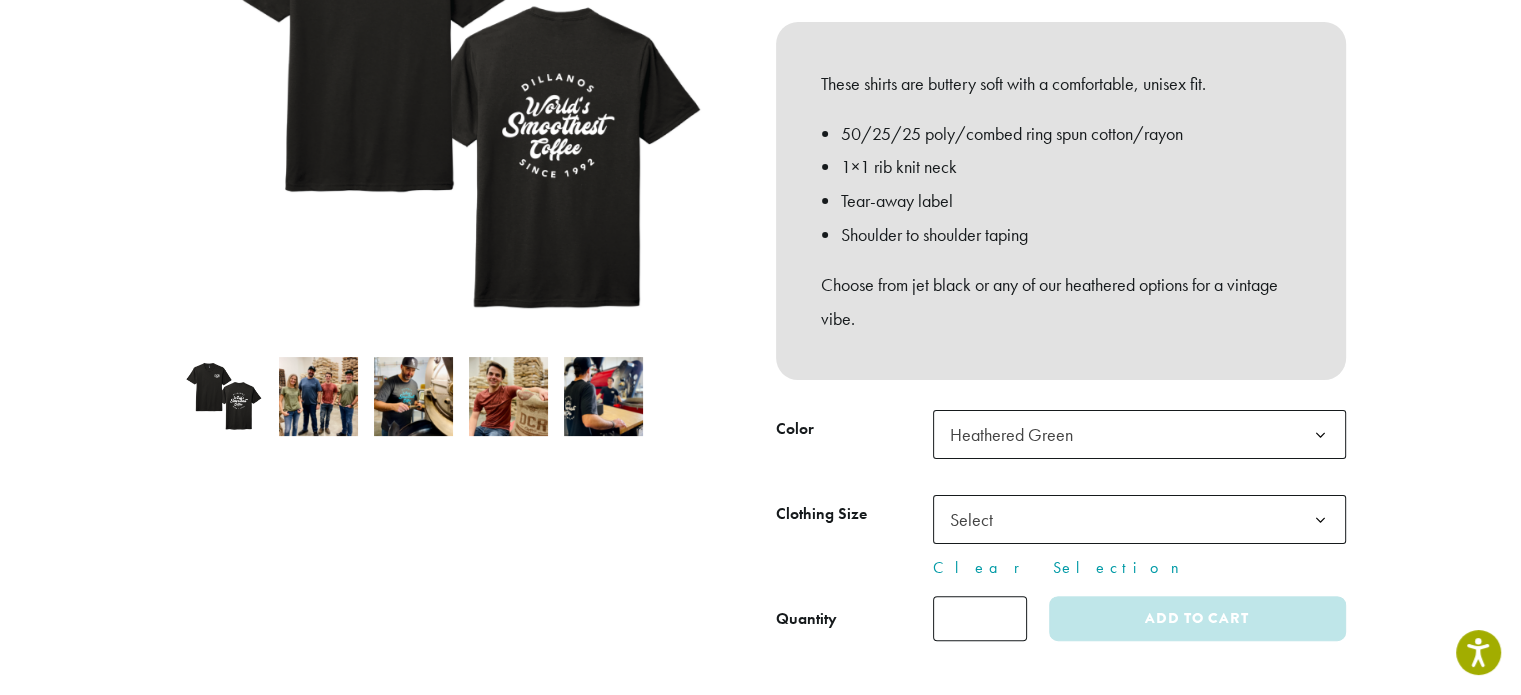 click on "Select" 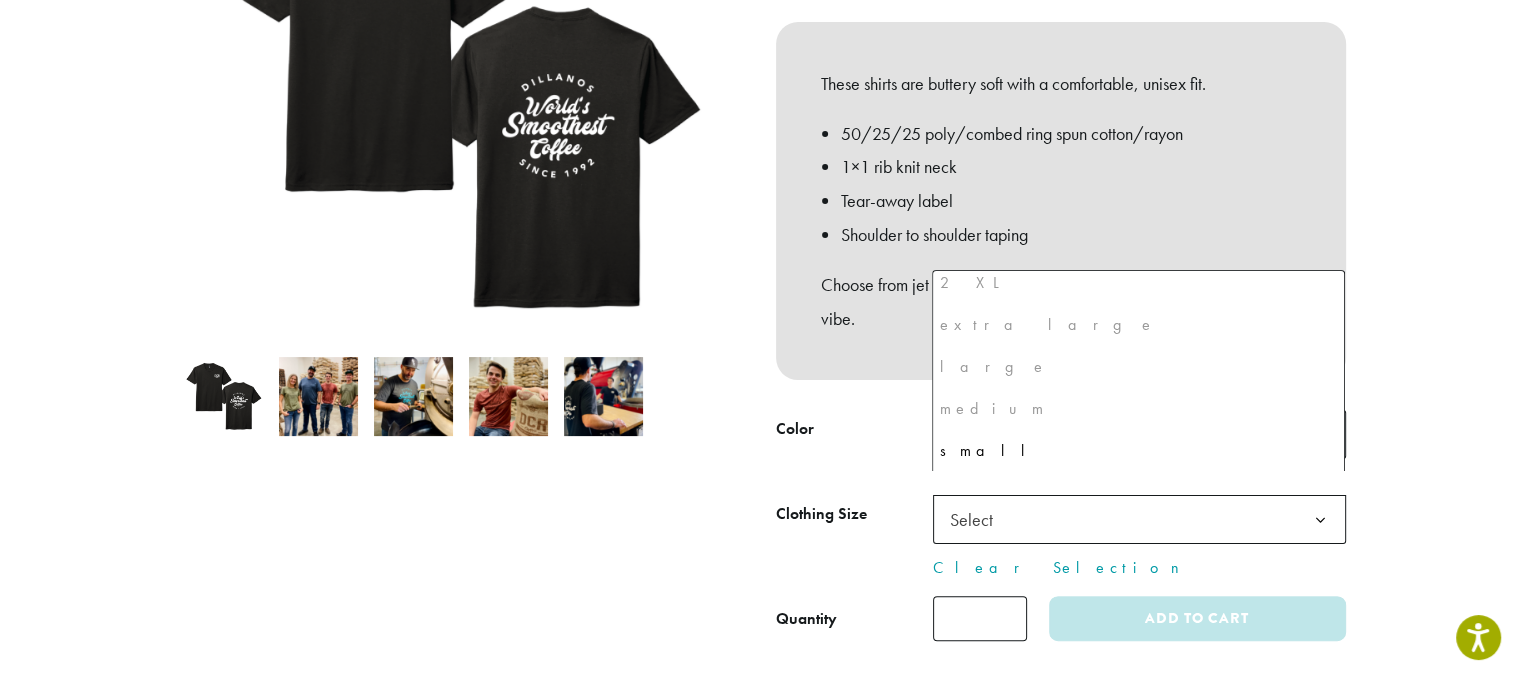 scroll, scrollTop: 0, scrollLeft: 0, axis: both 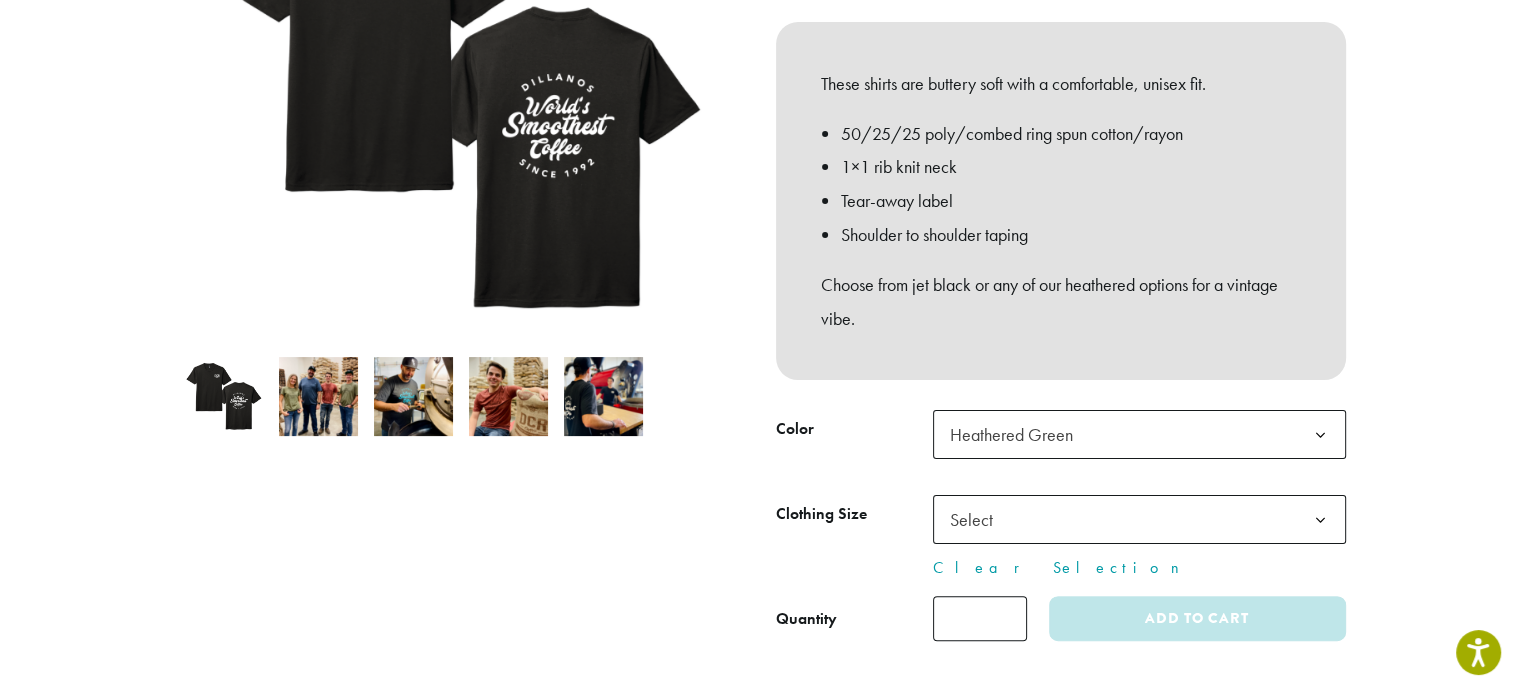click on "Quantity
World's Smoothest Coffee T-Shirt quantity
*
Add to cart" 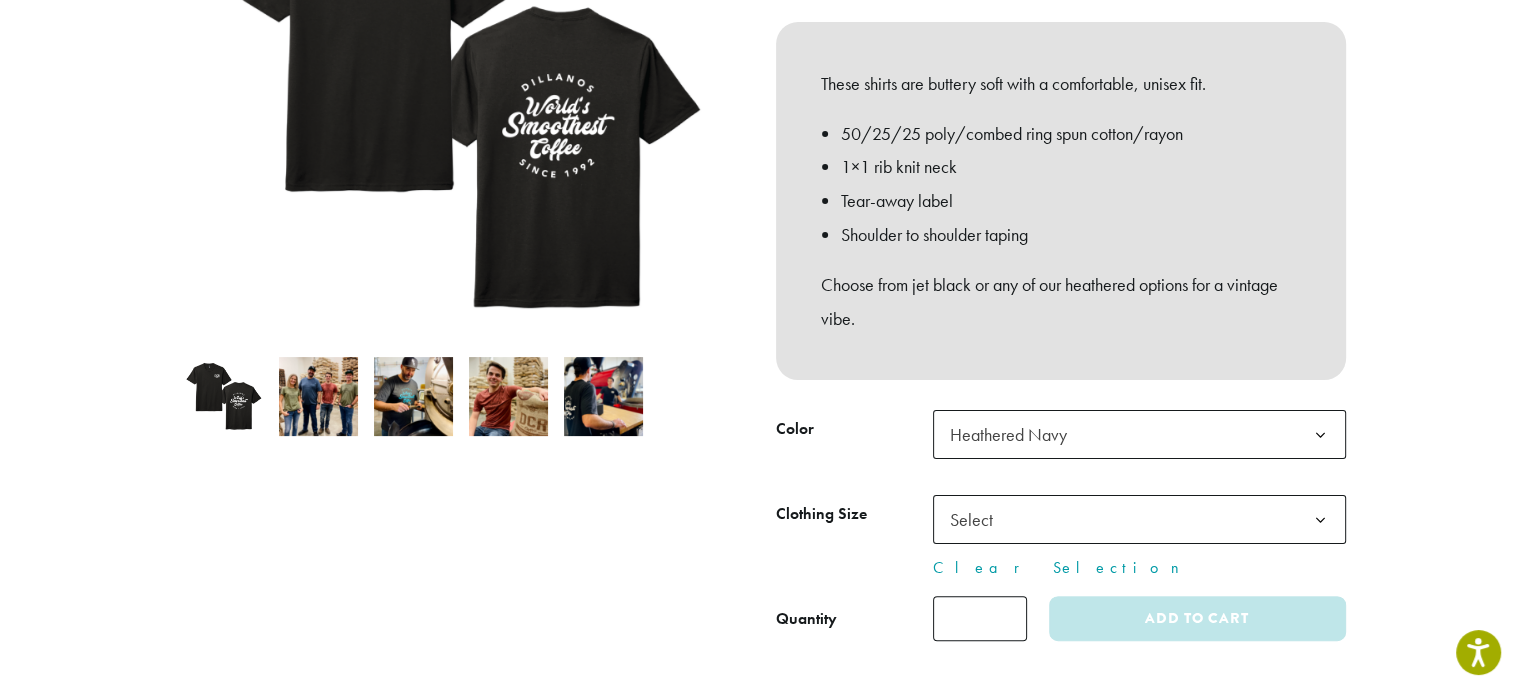 click on "Select" 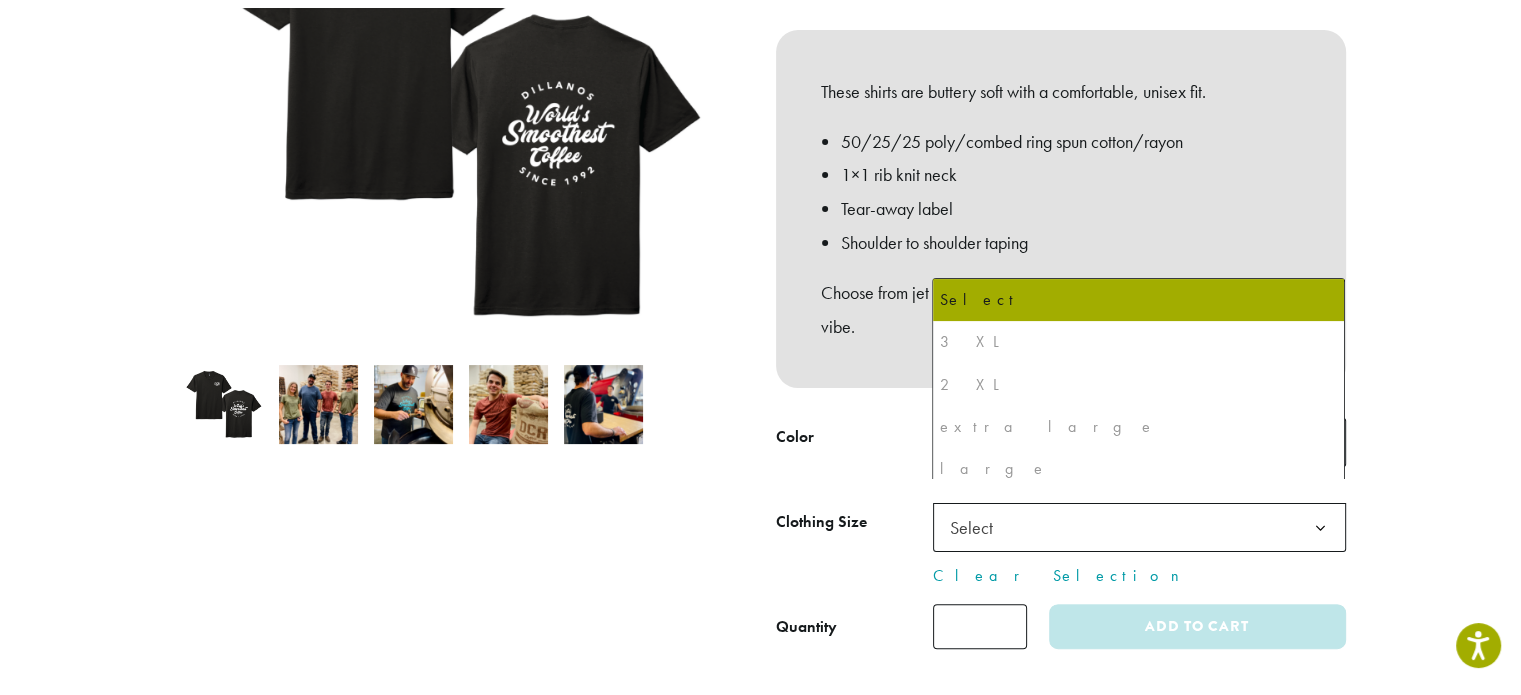 scroll, scrollTop: 94, scrollLeft: 0, axis: vertical 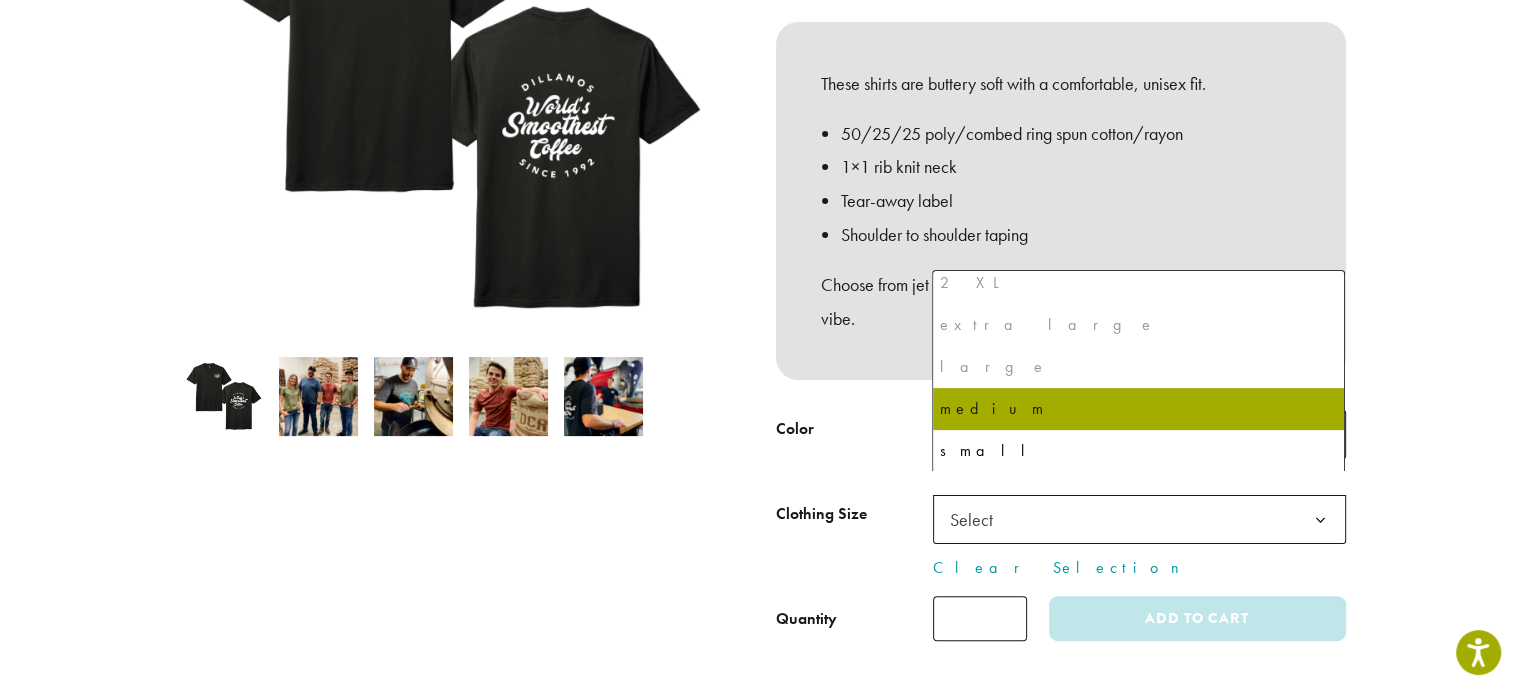 select on "**********" 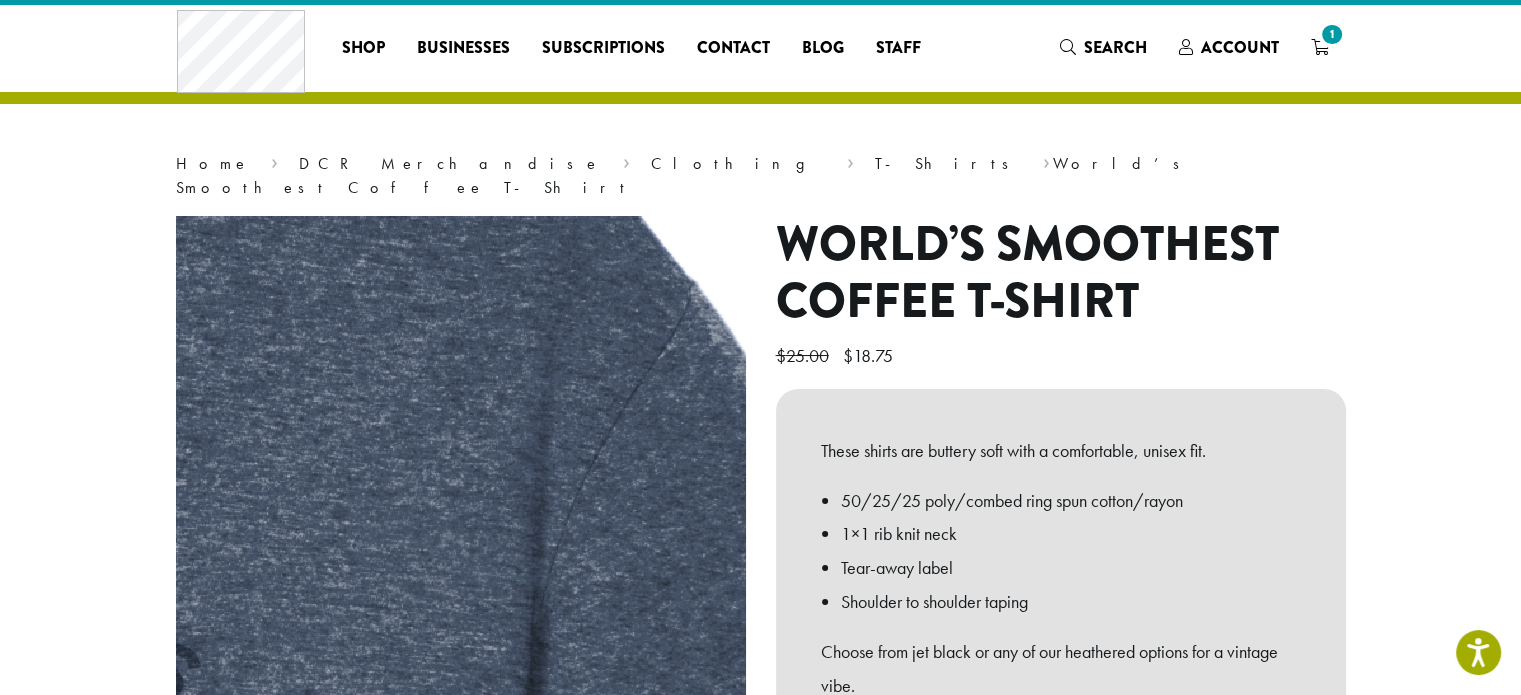 scroll, scrollTop: 0, scrollLeft: 0, axis: both 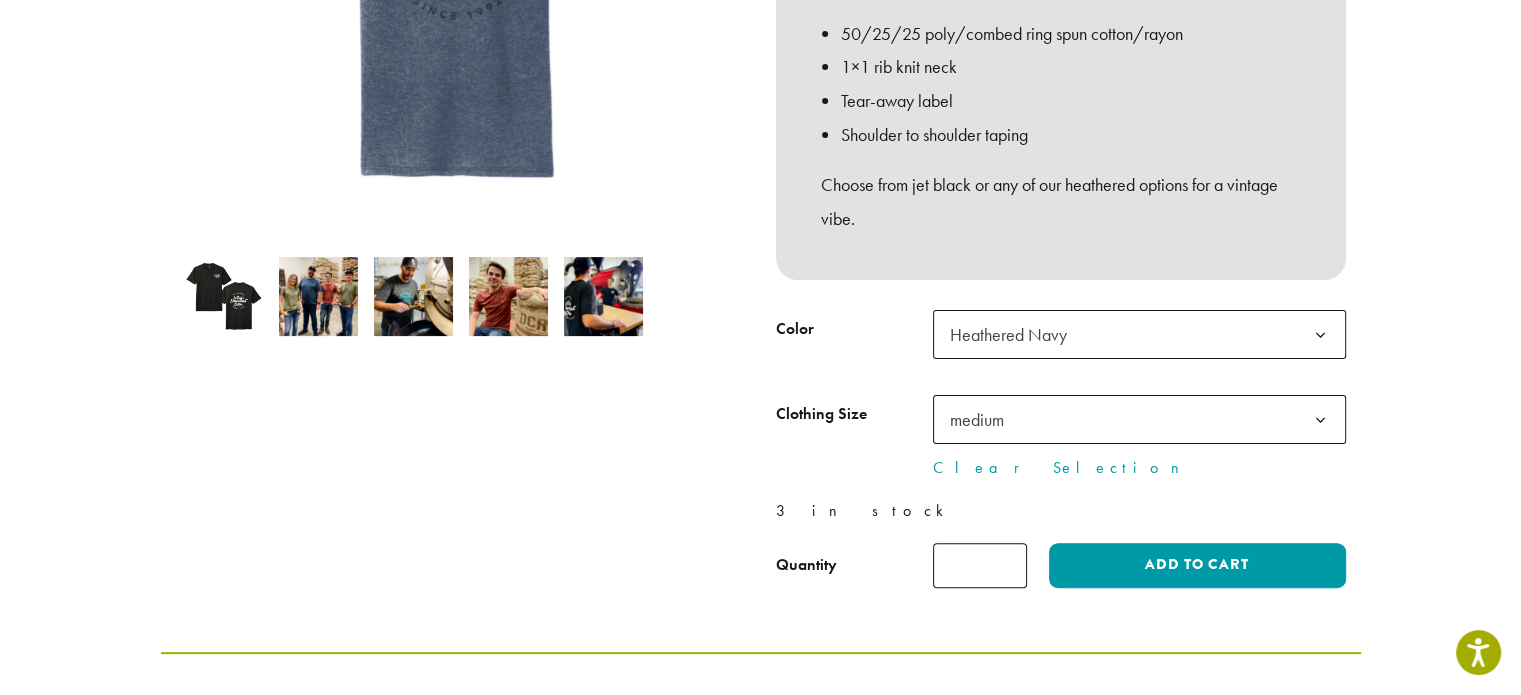 click at bounding box center (461, 168) 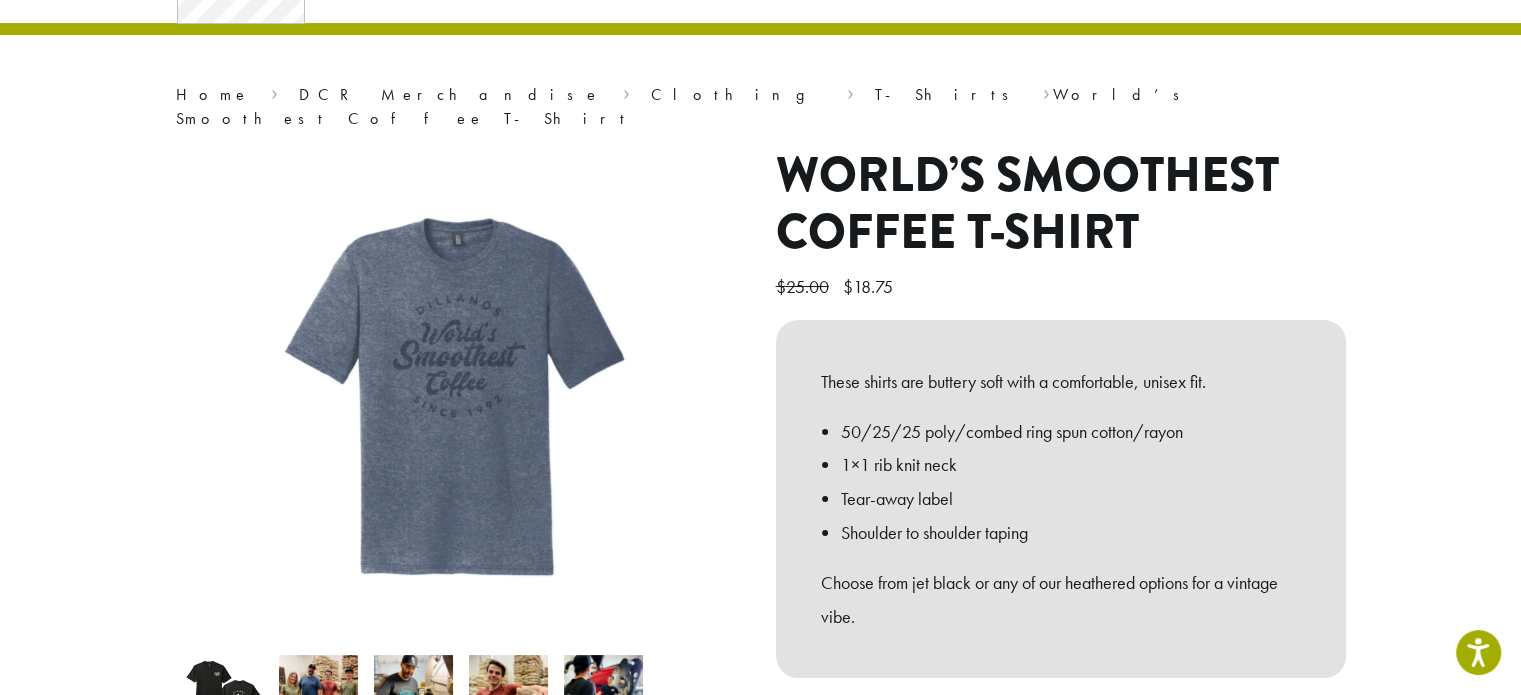 scroll, scrollTop: 100, scrollLeft: 0, axis: vertical 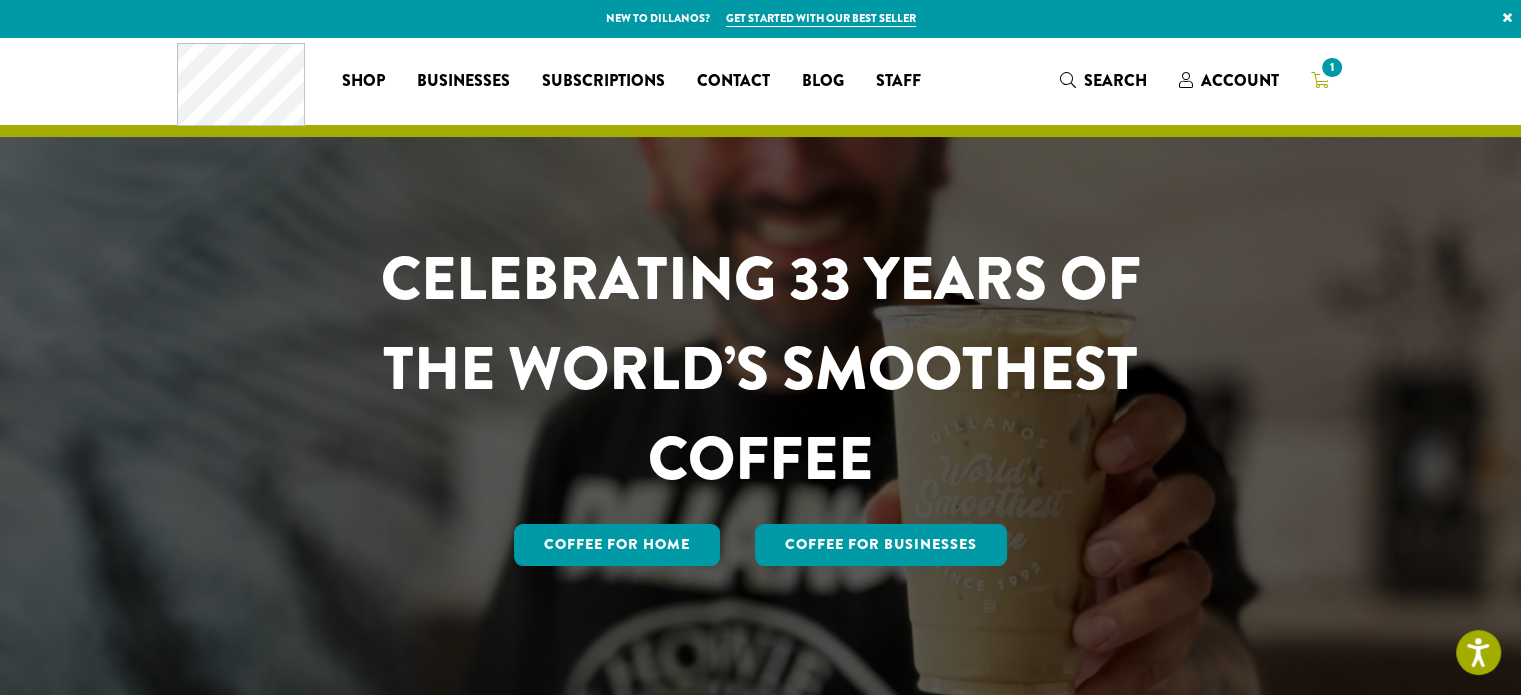 click on "1" at bounding box center (1320, 80) 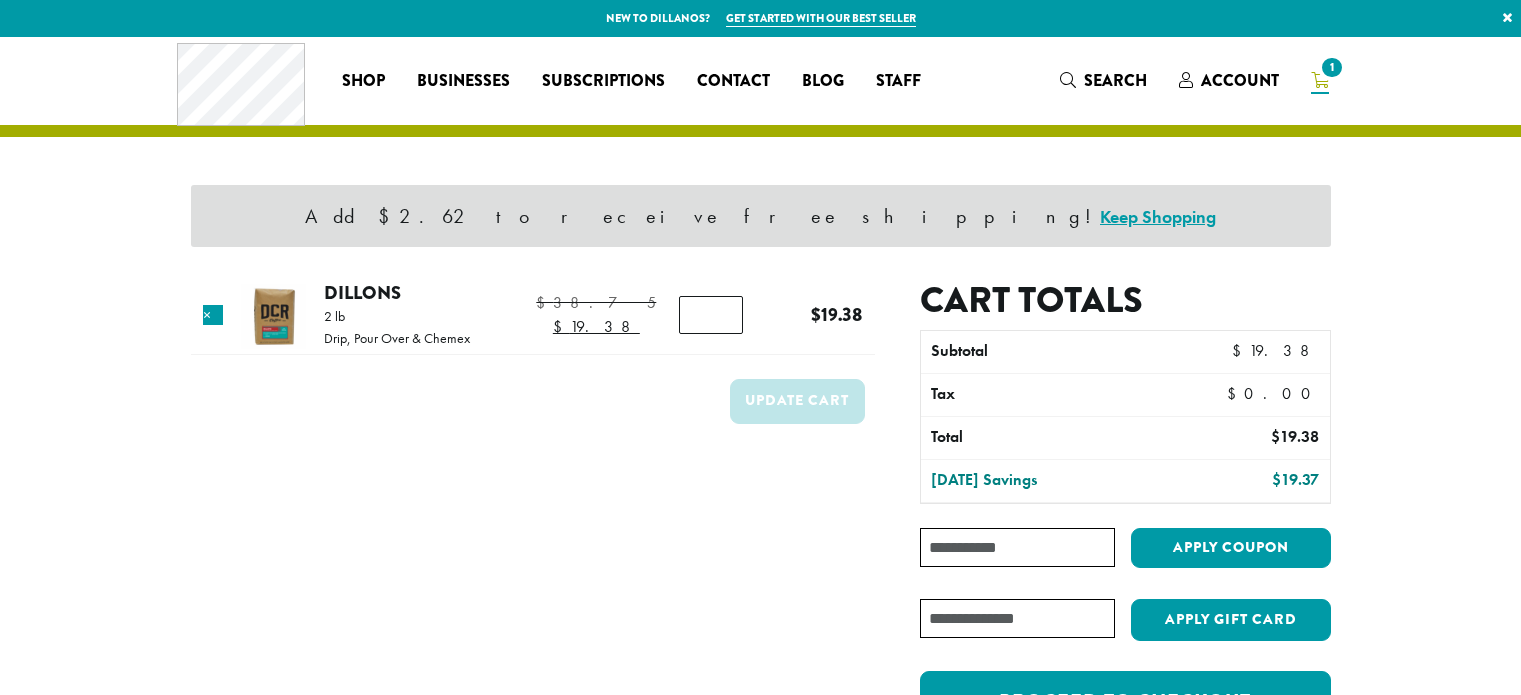 scroll, scrollTop: 0, scrollLeft: 0, axis: both 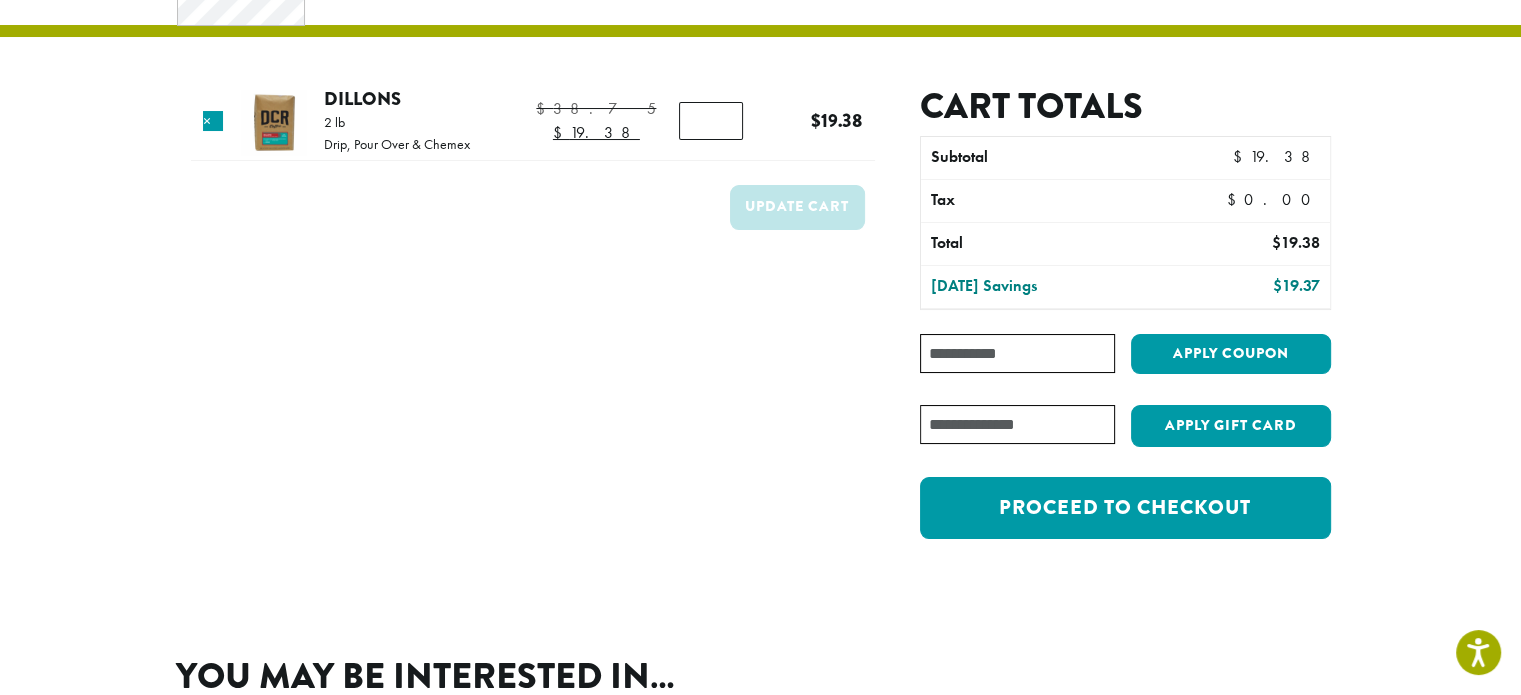 type on "*" 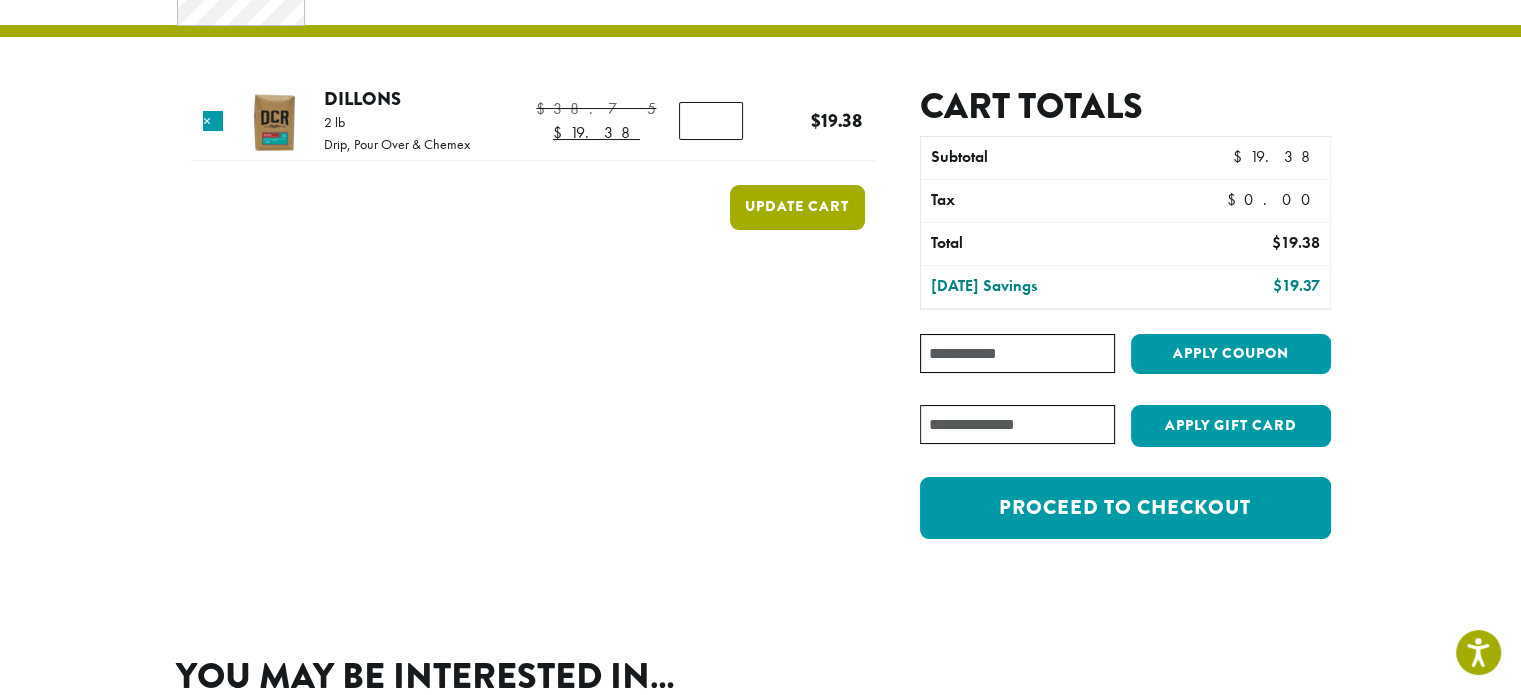 click on "Update cart" at bounding box center [797, 207] 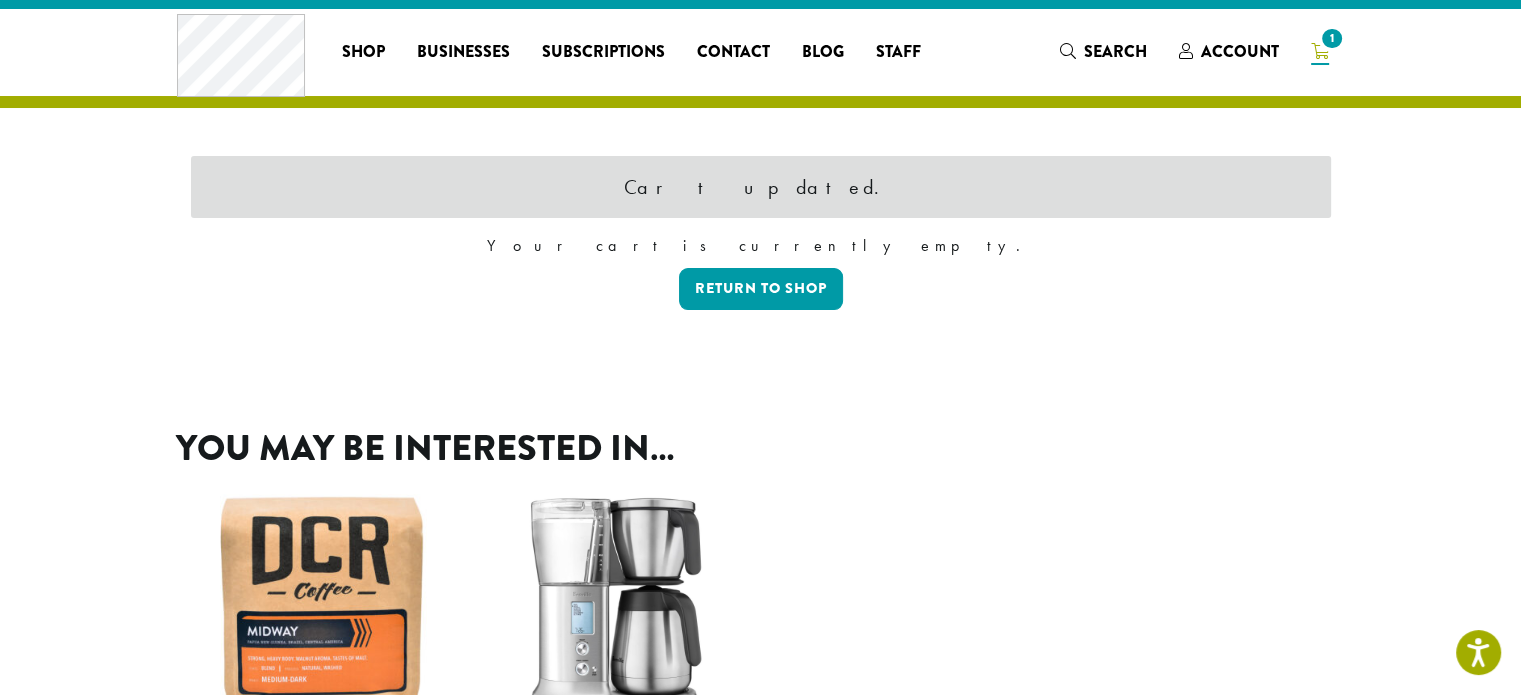 scroll, scrollTop: 0, scrollLeft: 0, axis: both 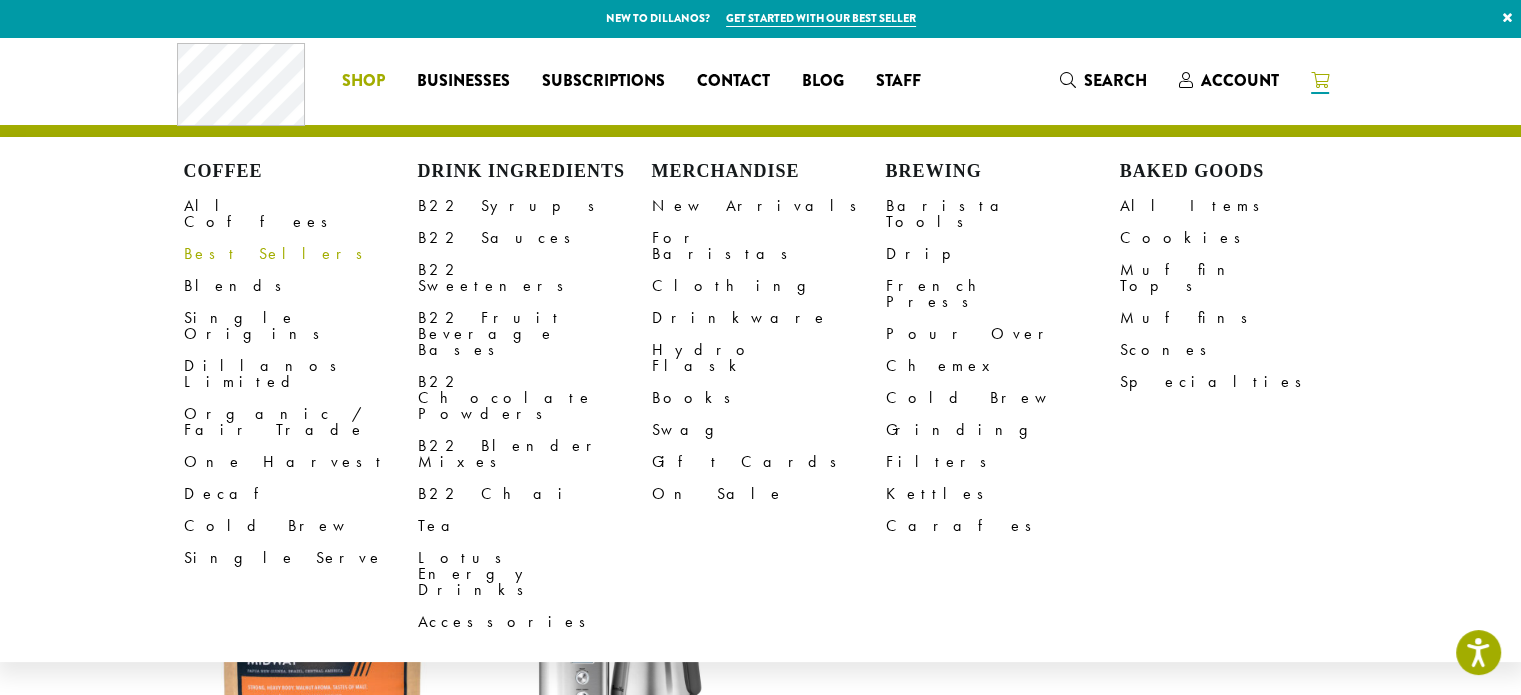click on "Best Sellers" at bounding box center (301, 254) 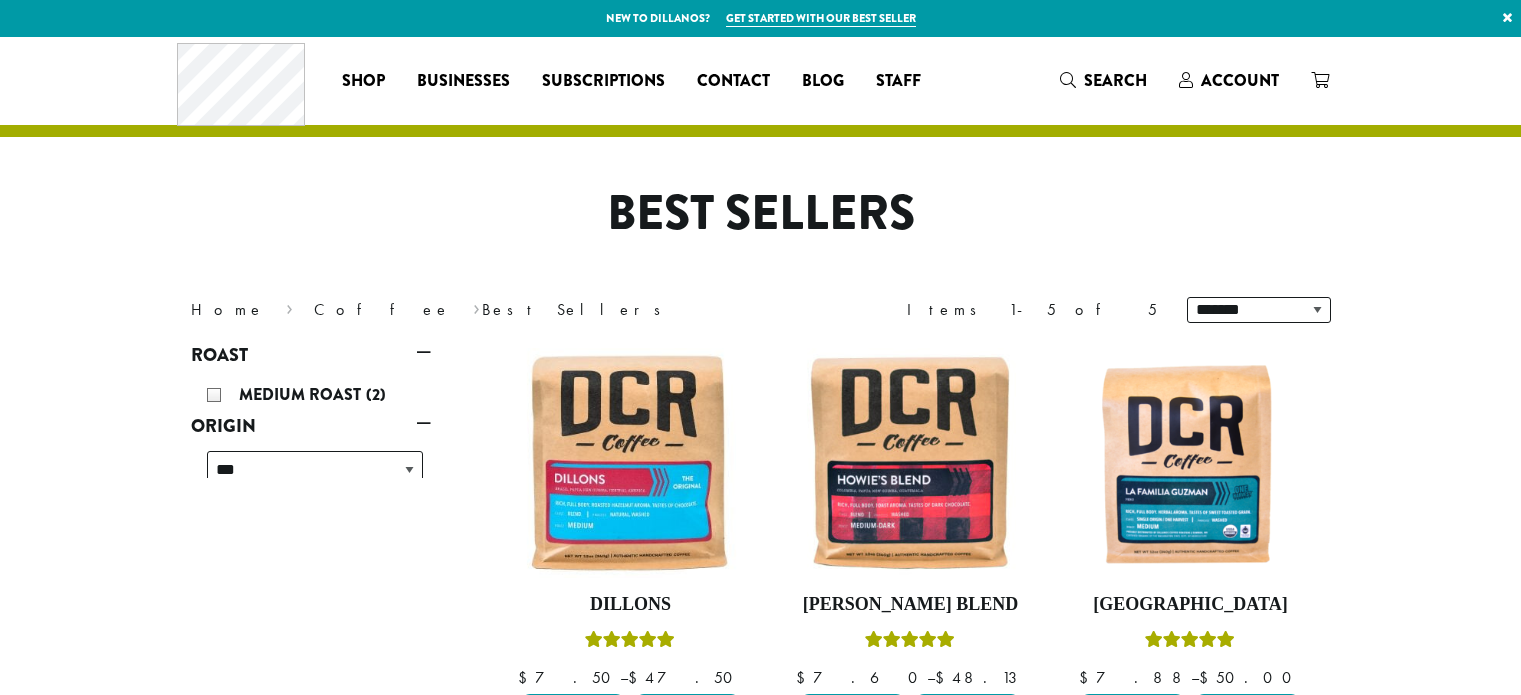 scroll, scrollTop: 0, scrollLeft: 0, axis: both 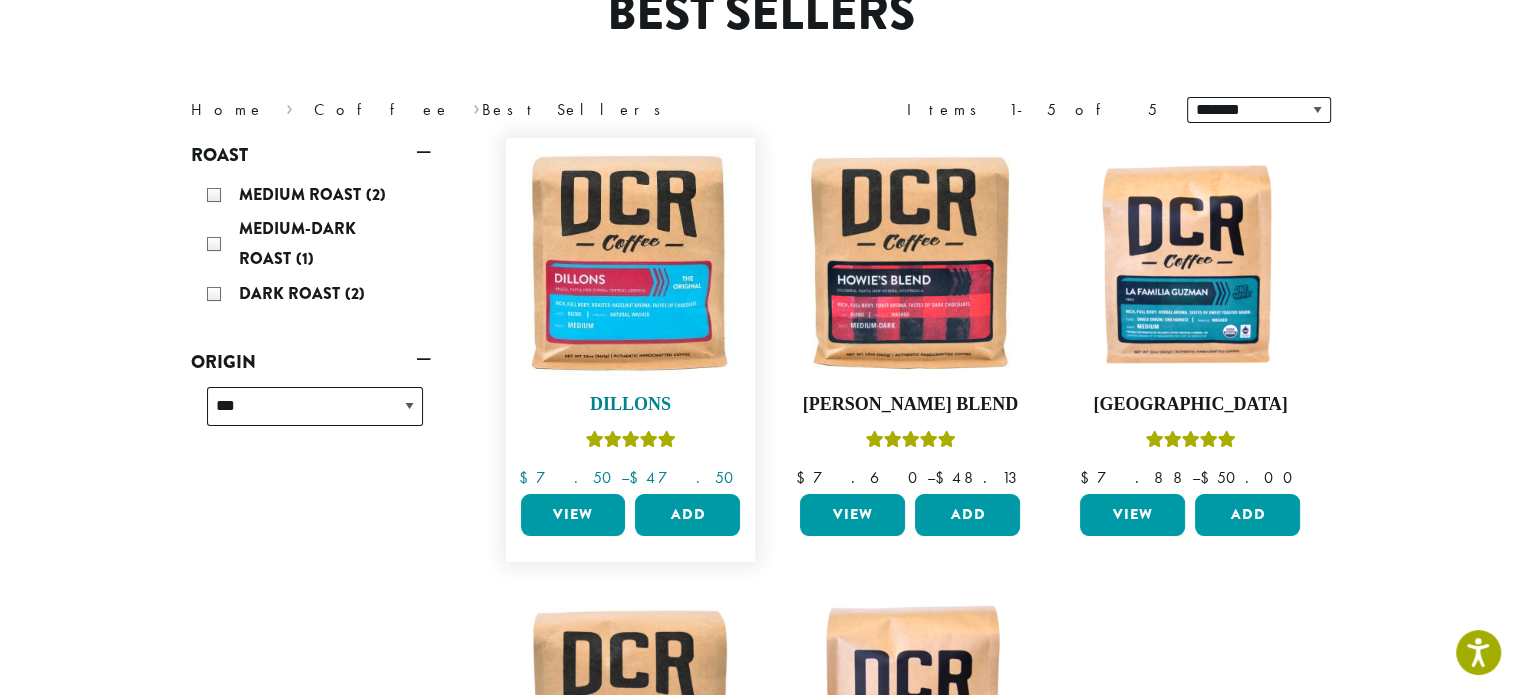 click at bounding box center (630, 439) 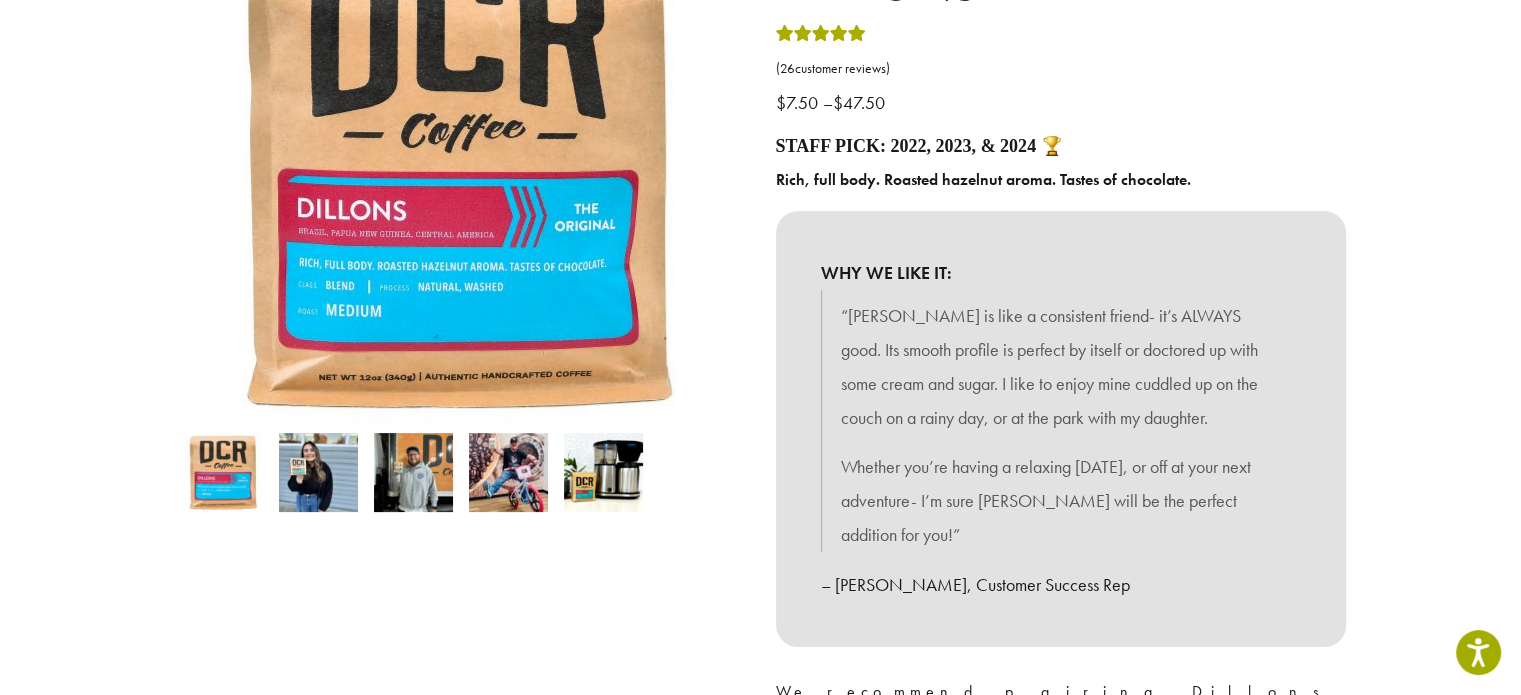 scroll, scrollTop: 400, scrollLeft: 0, axis: vertical 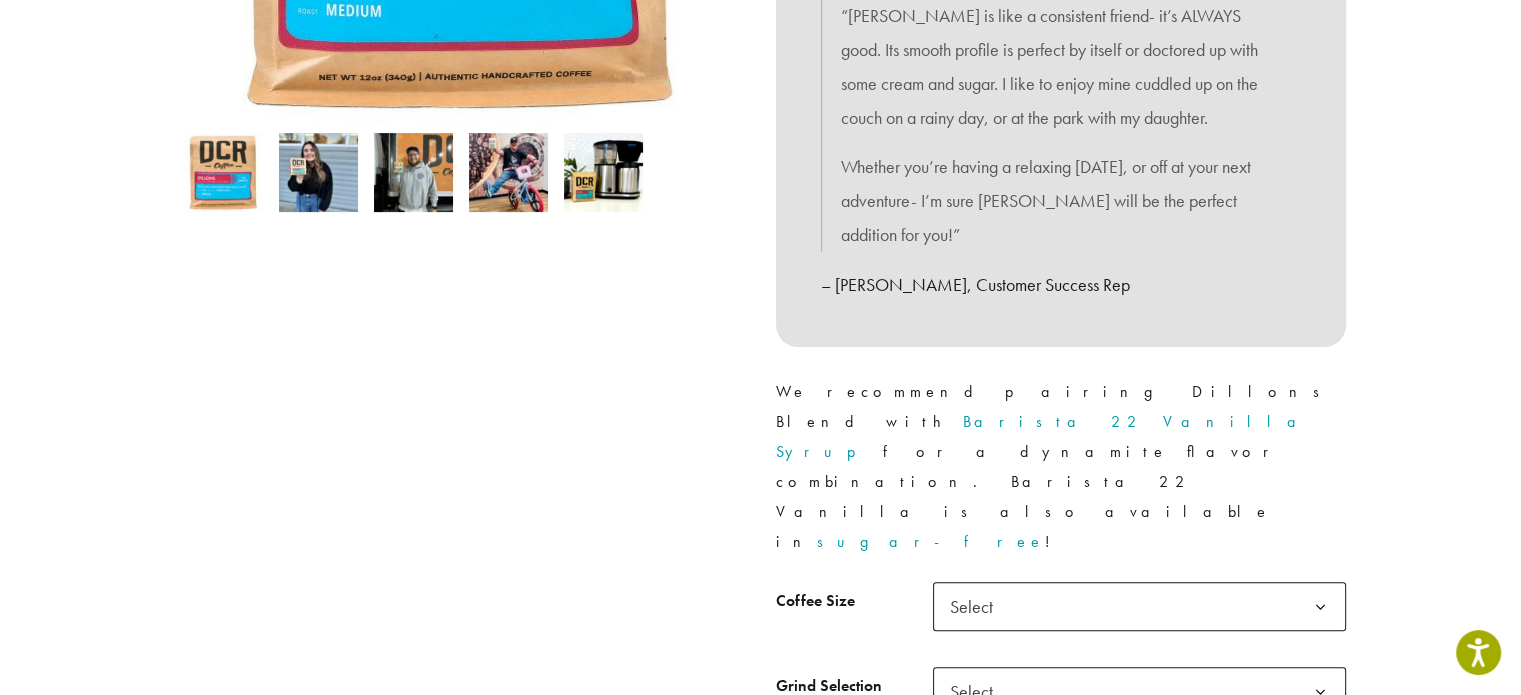 click on "Select" 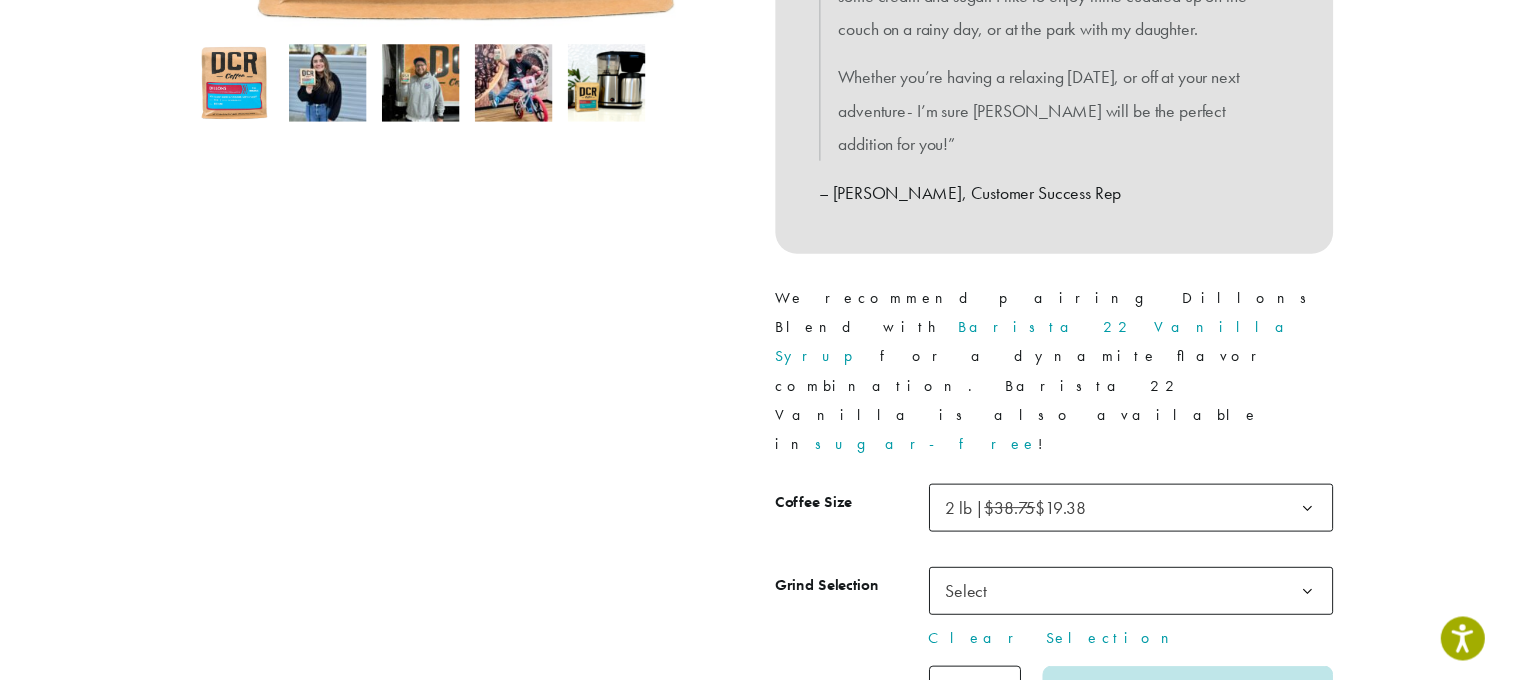 scroll, scrollTop: 800, scrollLeft: 0, axis: vertical 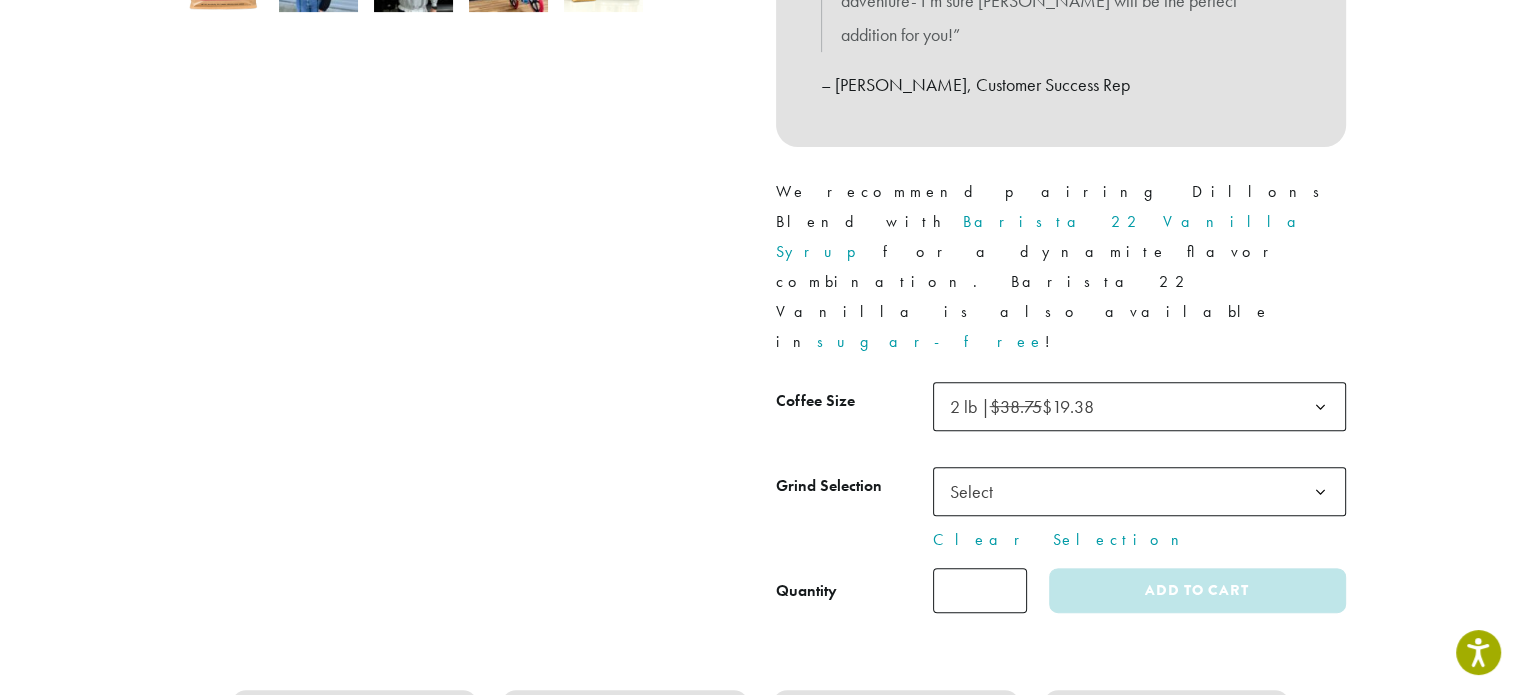 click on "Select" 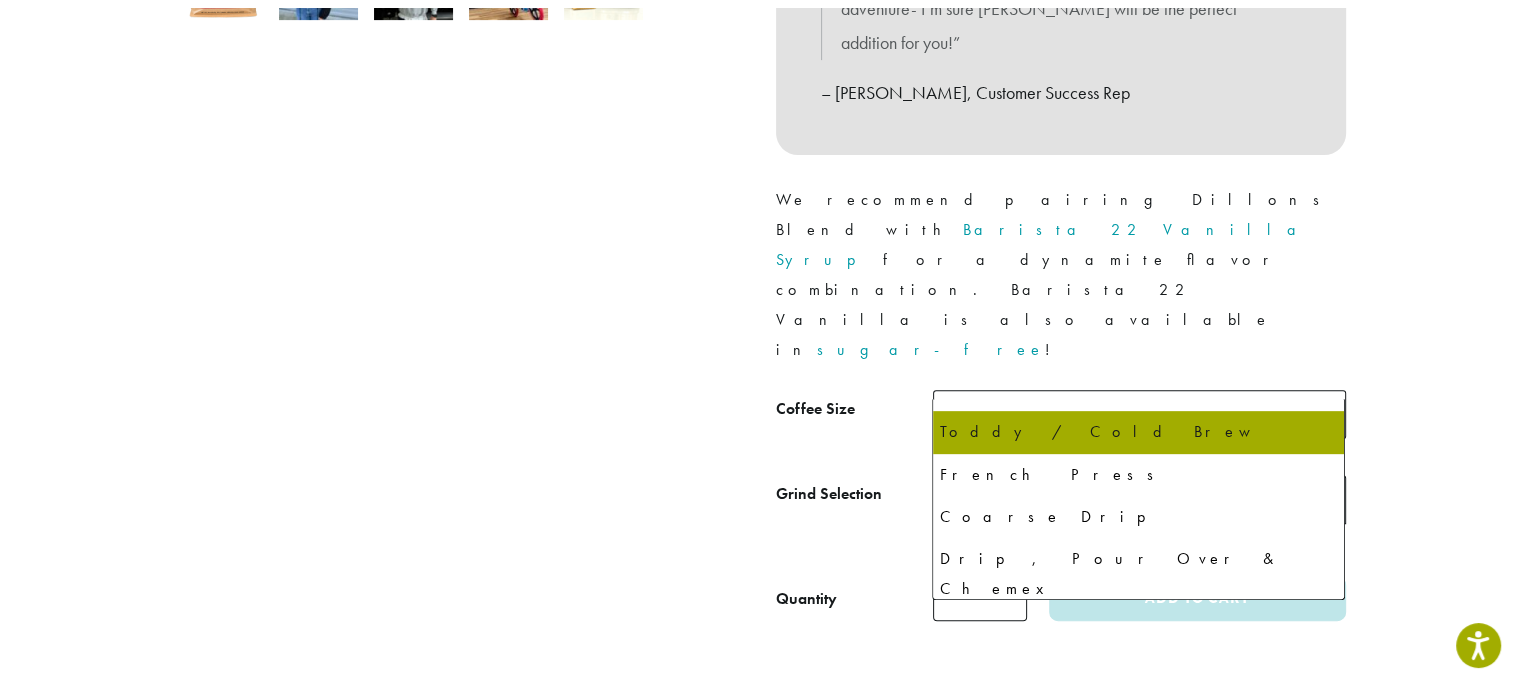 scroll, scrollTop: 136, scrollLeft: 0, axis: vertical 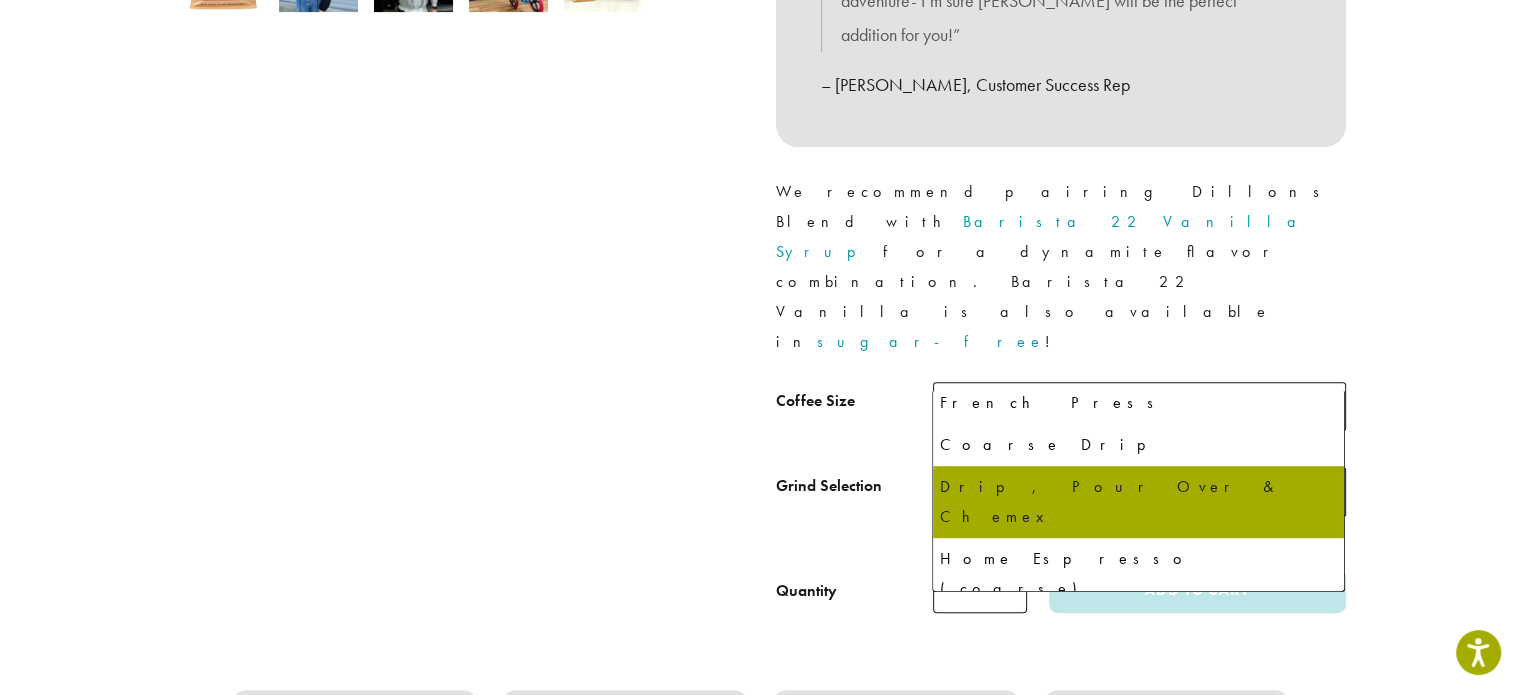 select on "**********" 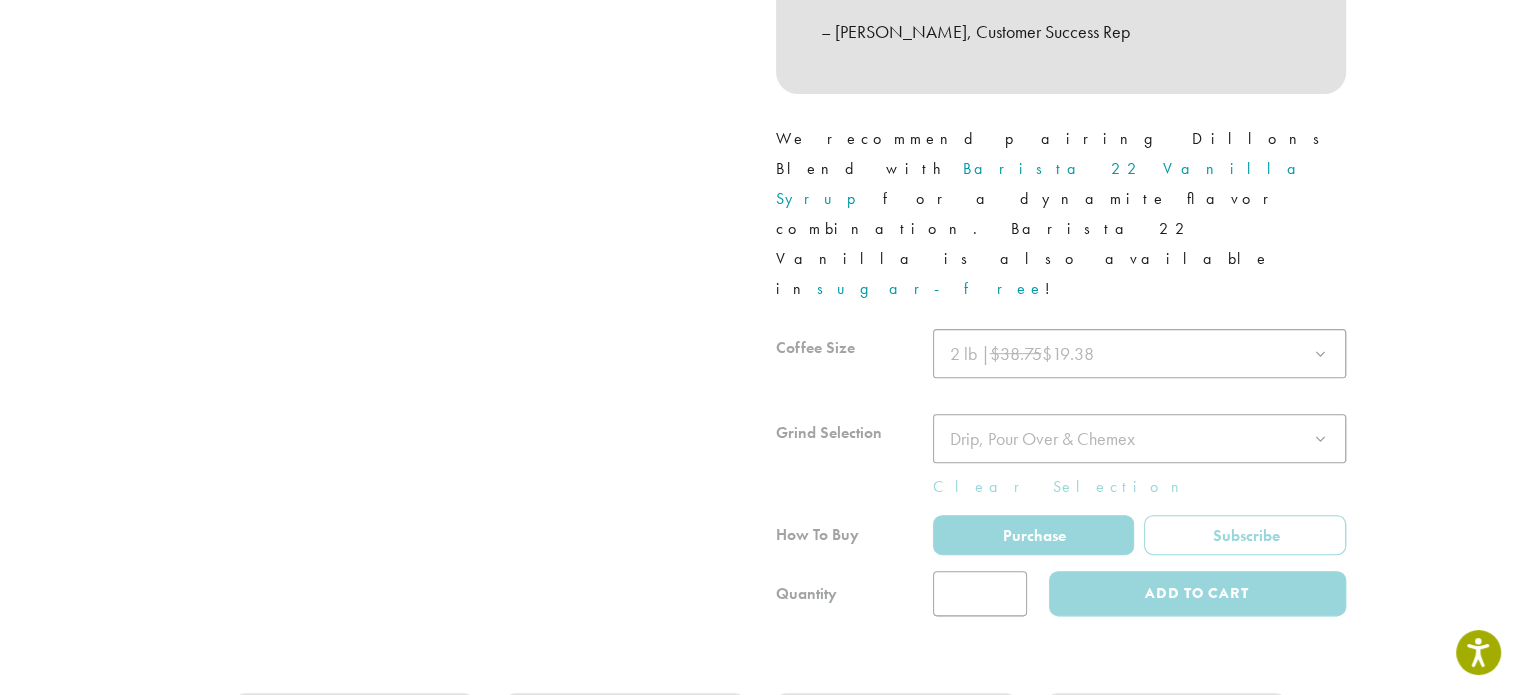 scroll, scrollTop: 900, scrollLeft: 0, axis: vertical 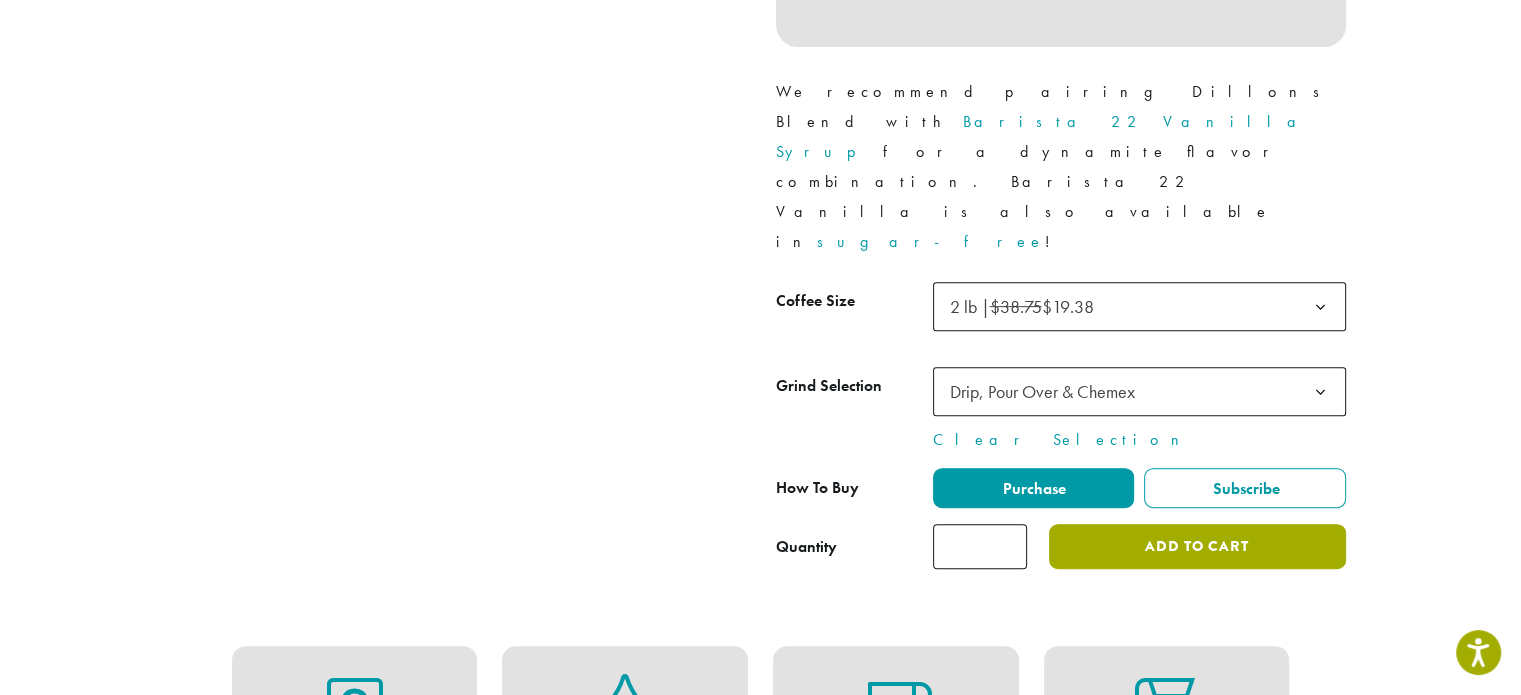 click on "Add to cart" 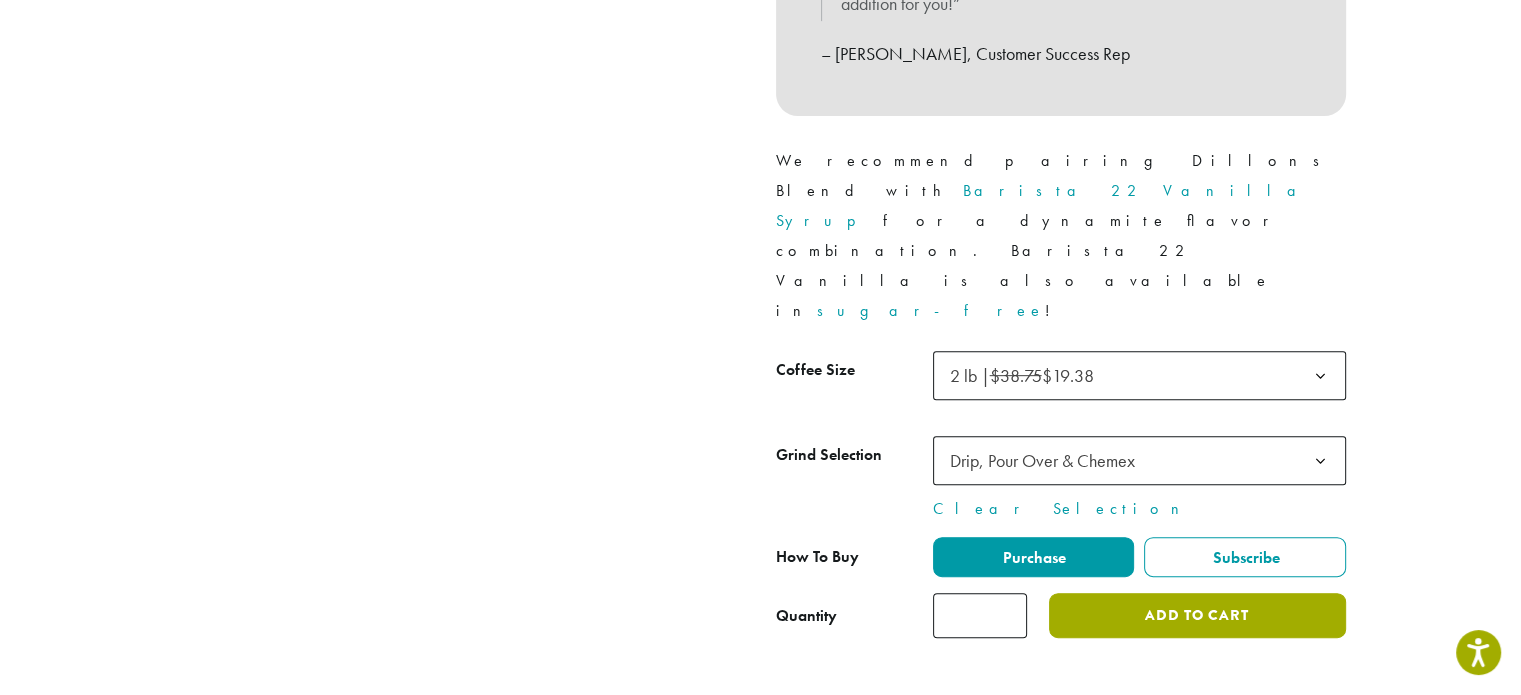 scroll, scrollTop: 800, scrollLeft: 0, axis: vertical 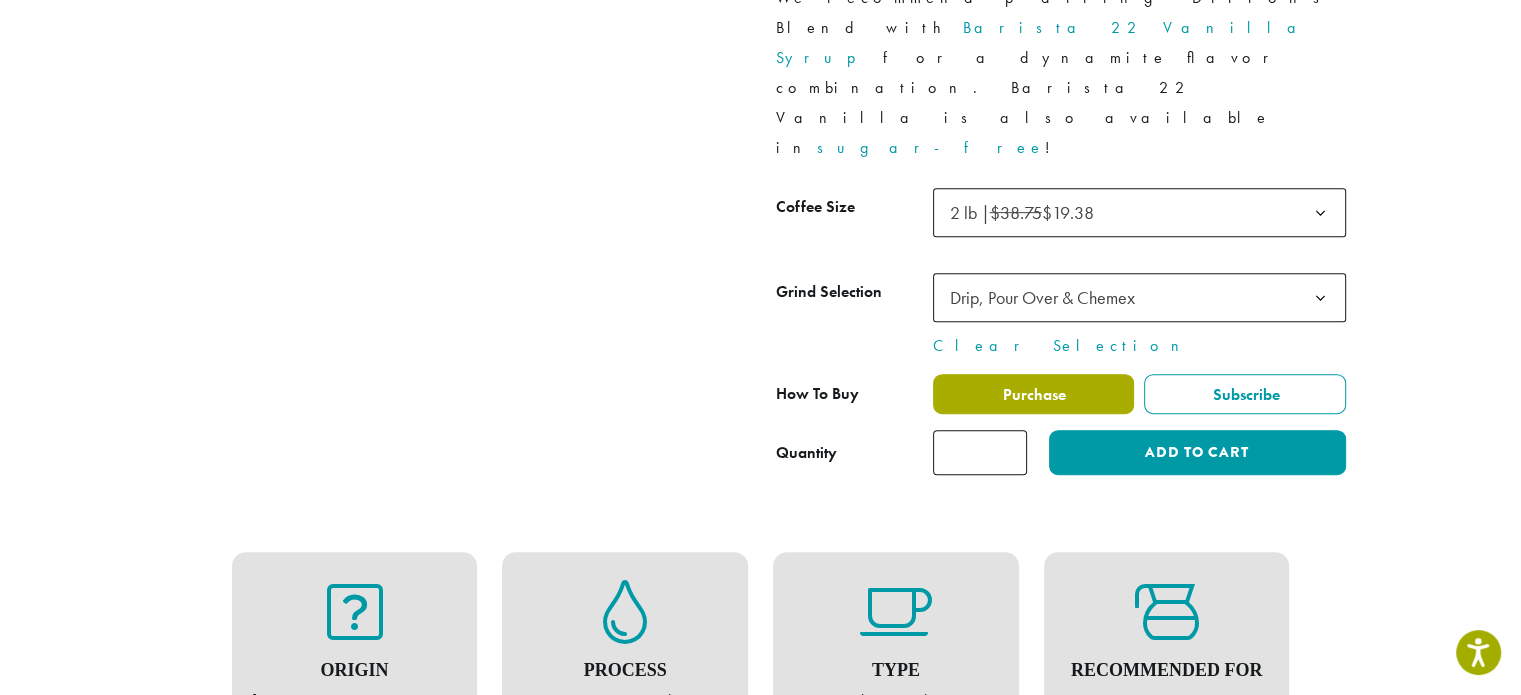click on "Purchase" 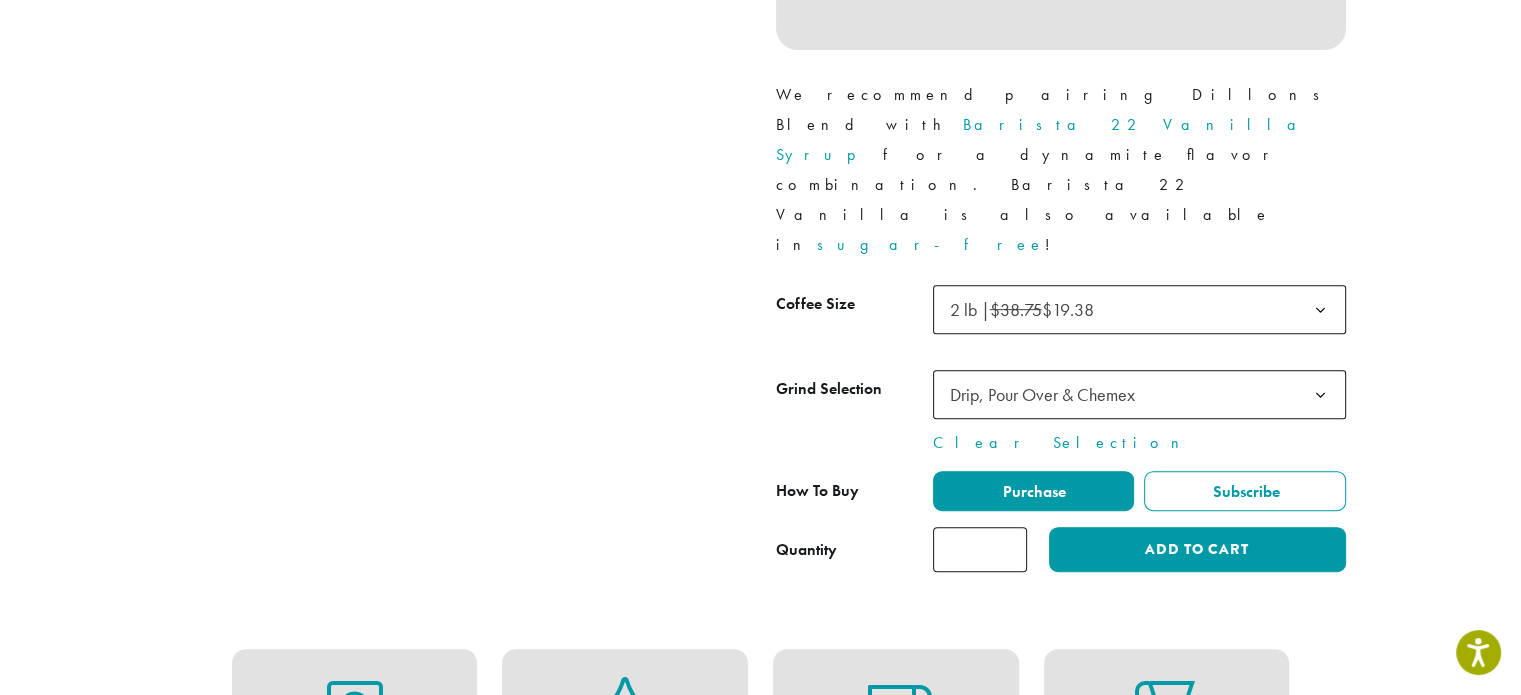 scroll, scrollTop: 900, scrollLeft: 0, axis: vertical 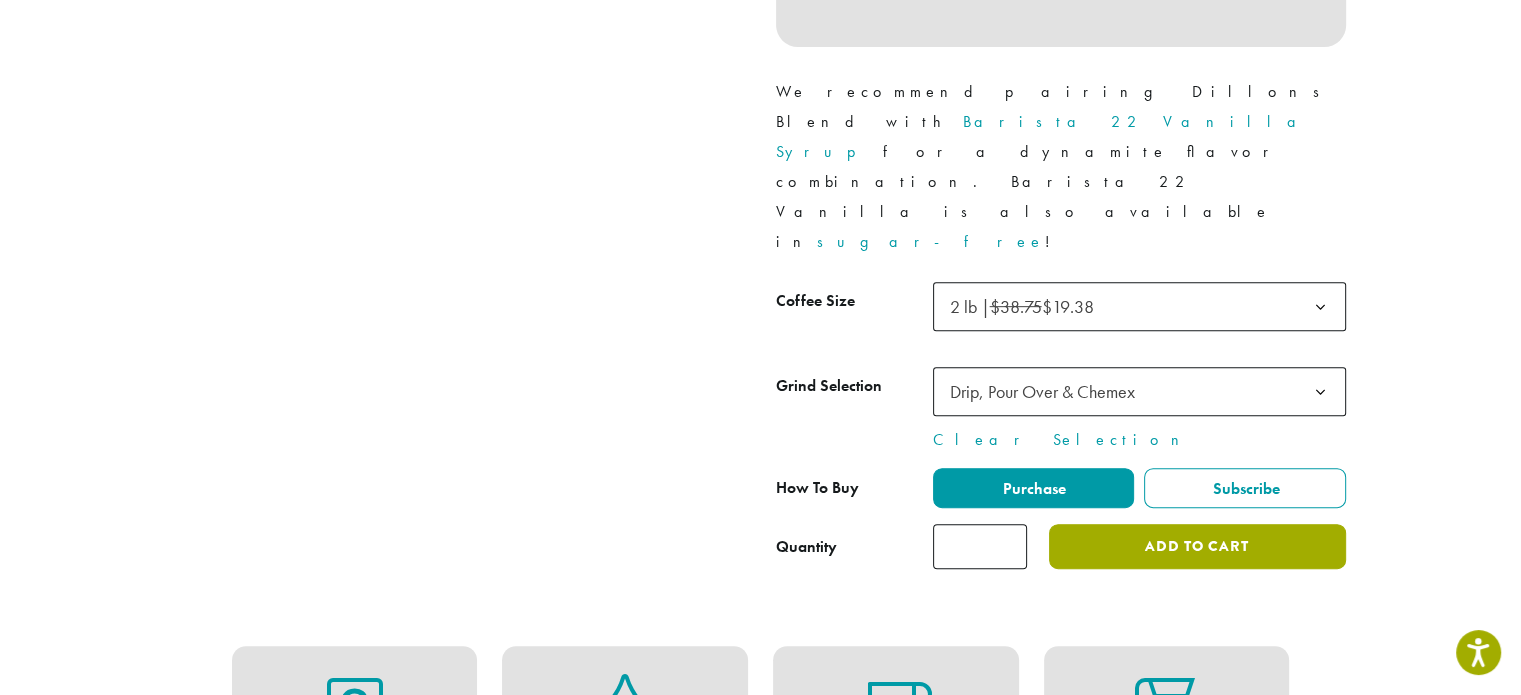 click on "Add to cart" 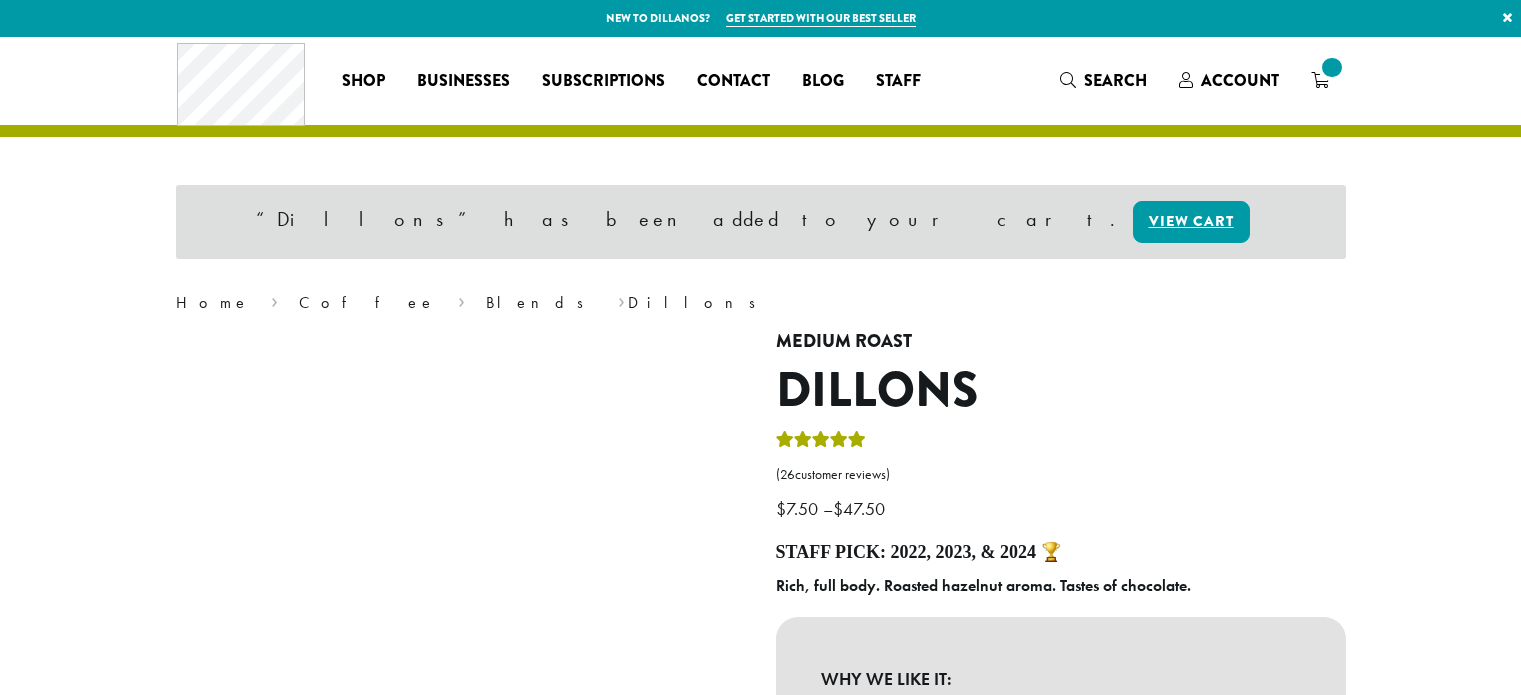 scroll, scrollTop: 0, scrollLeft: 0, axis: both 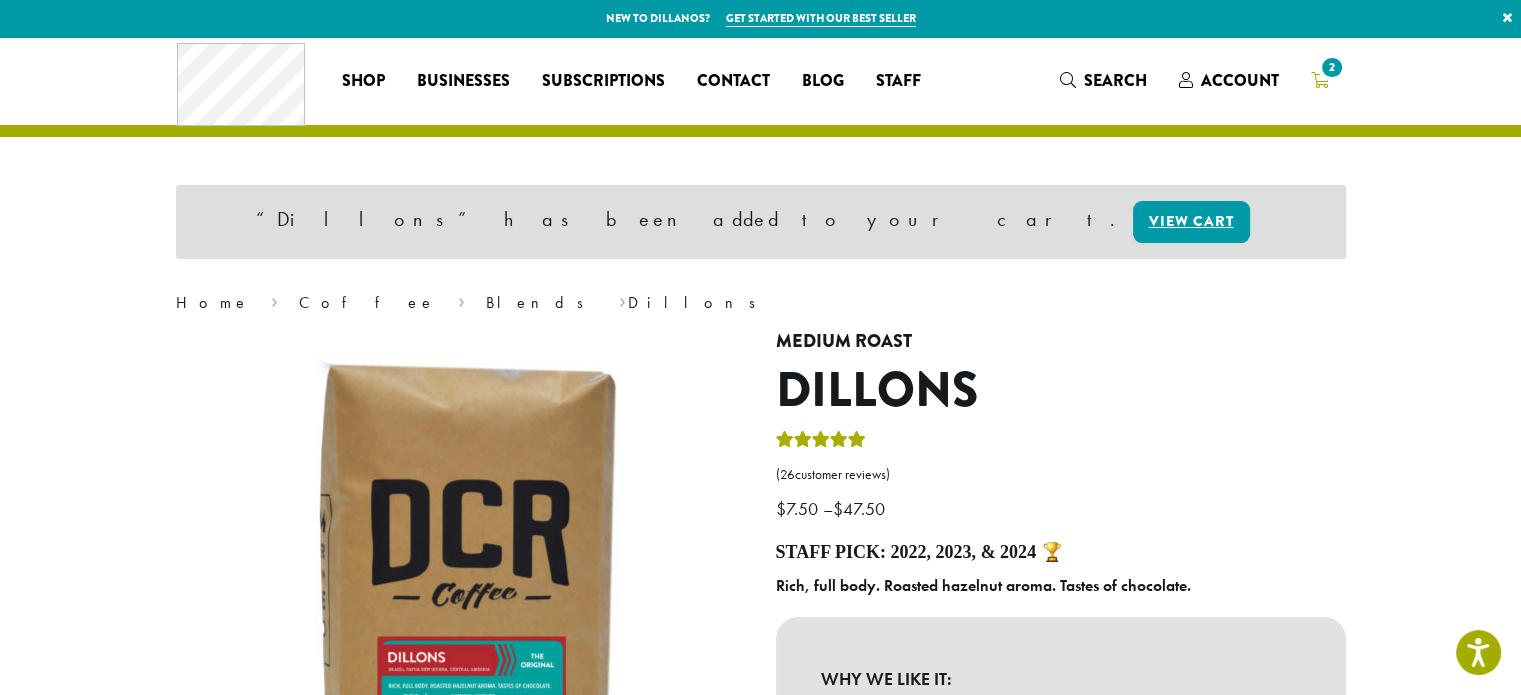 click on "2" at bounding box center [1331, 67] 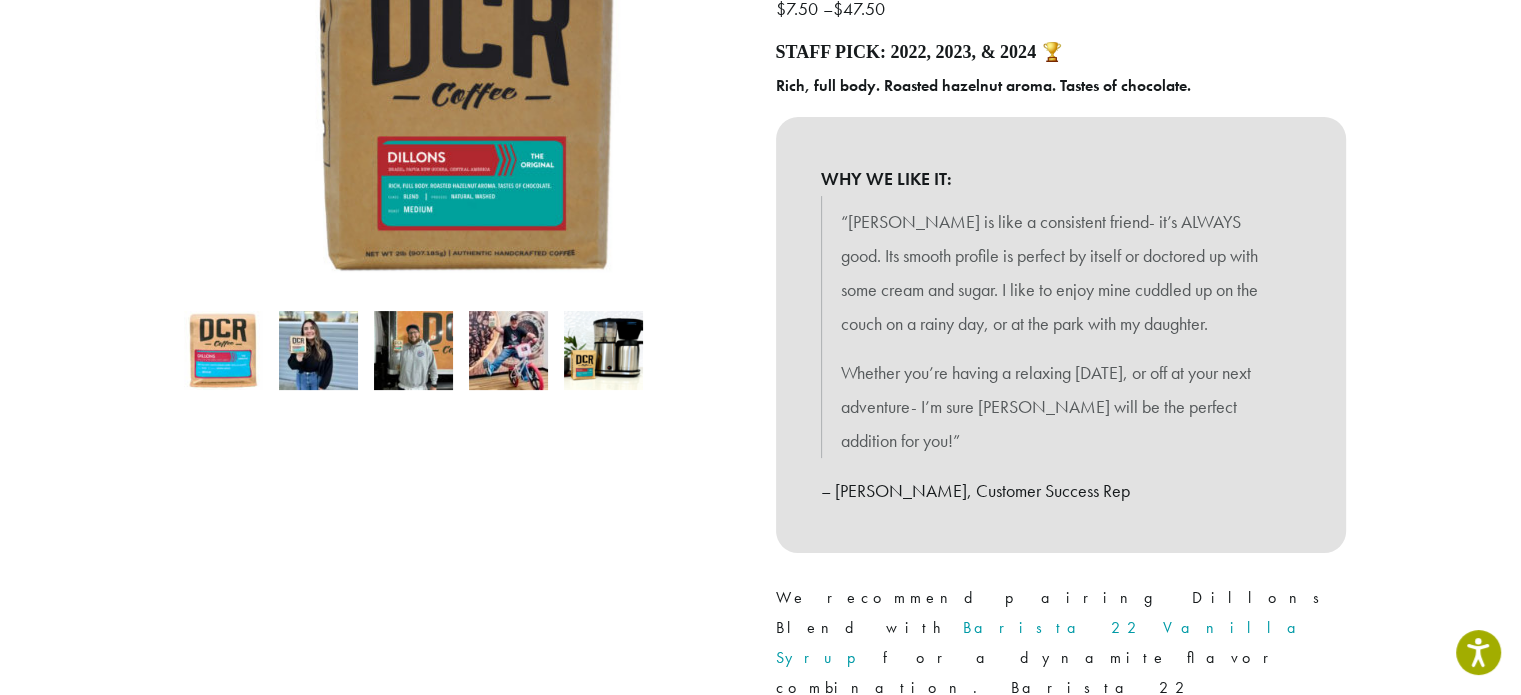 scroll, scrollTop: 400, scrollLeft: 0, axis: vertical 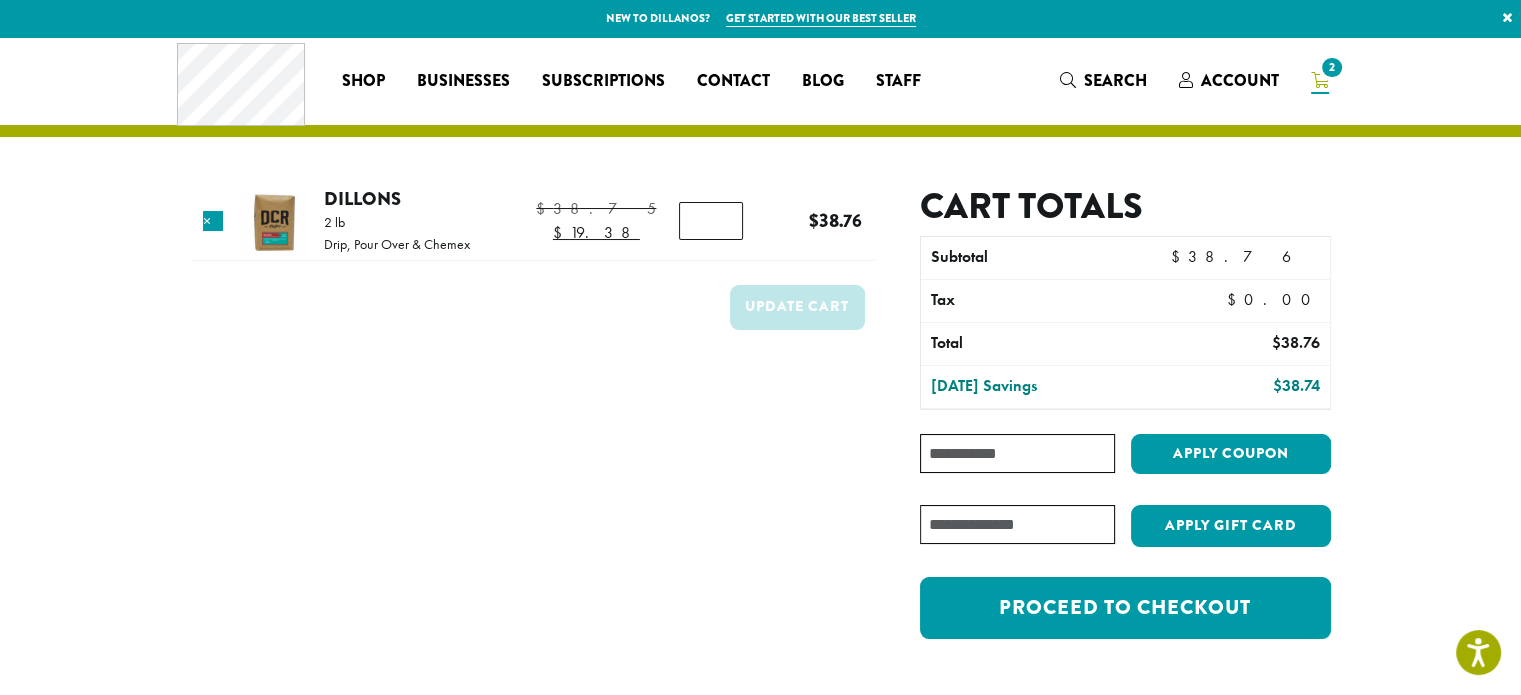 click on "*" at bounding box center (711, 221) 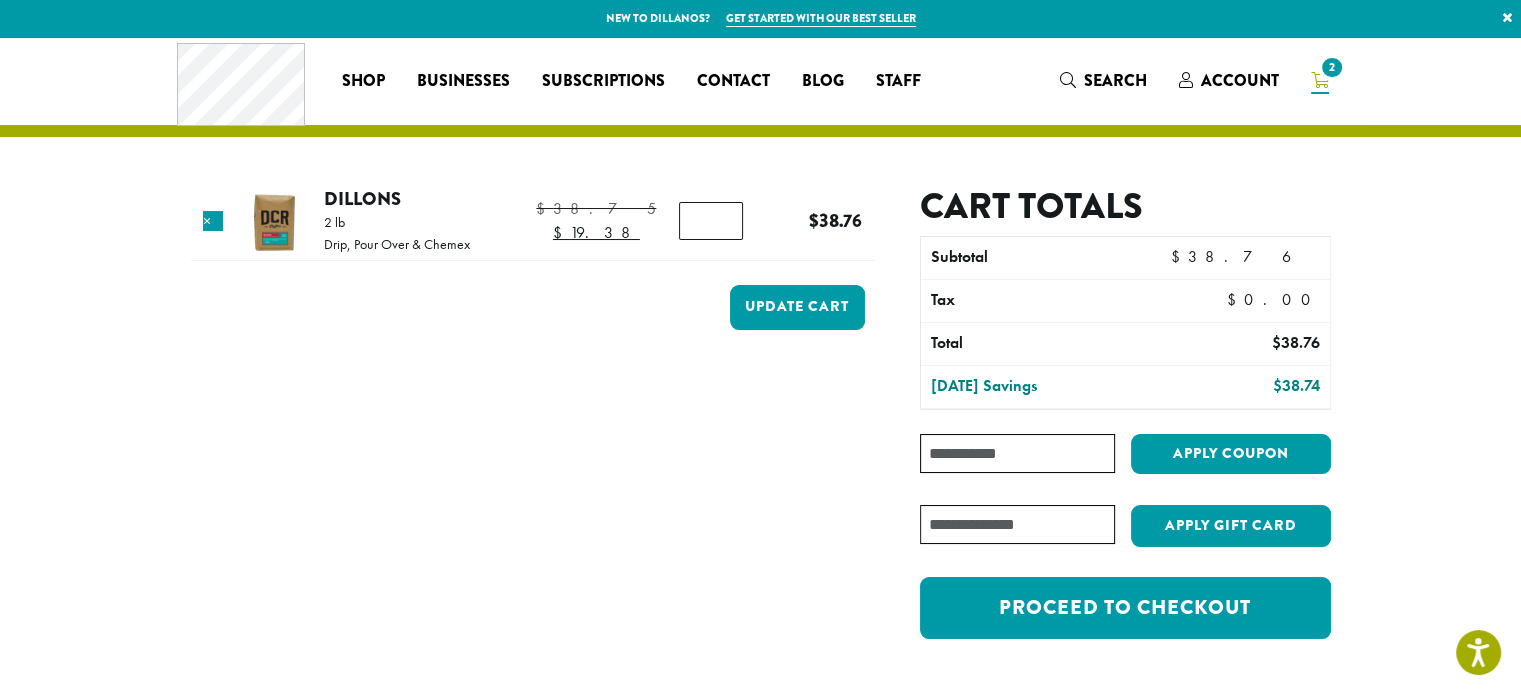 type on "*" 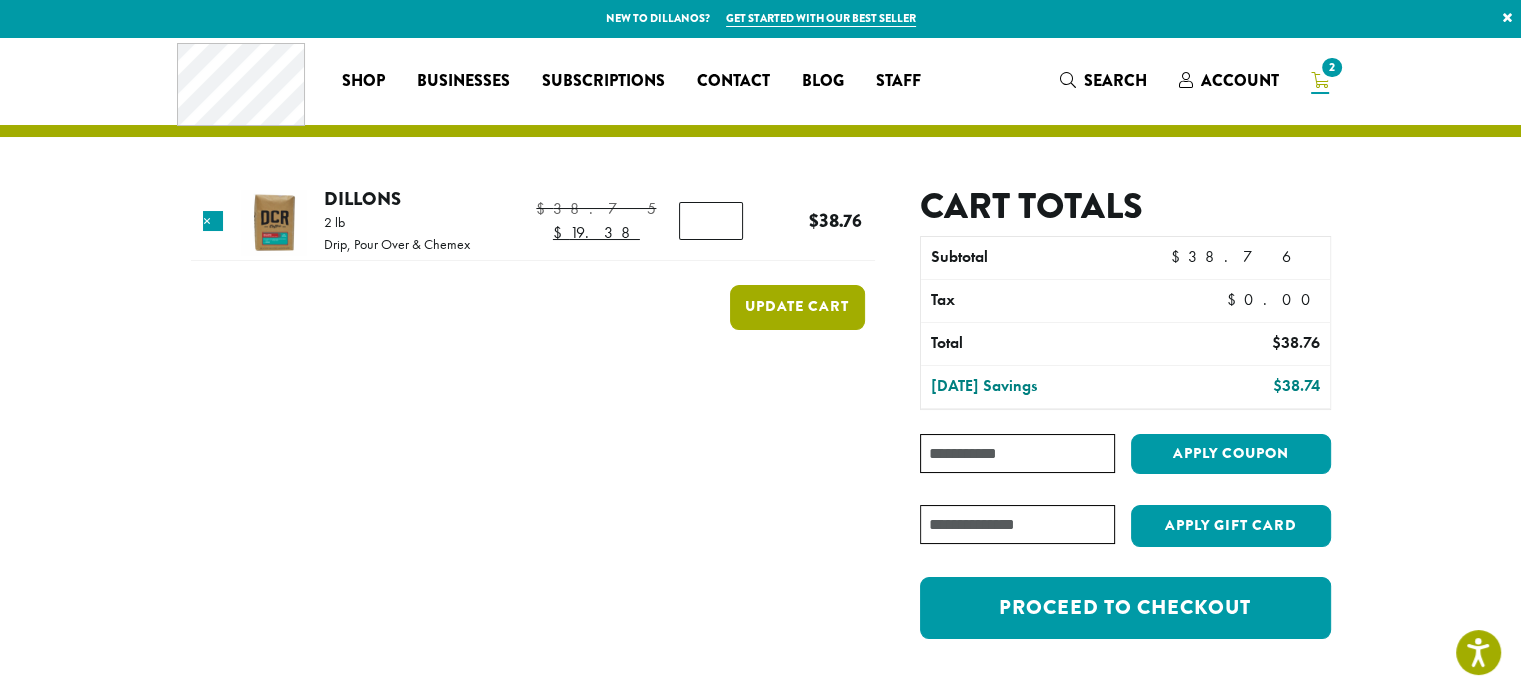 click on "Update cart" at bounding box center (797, 307) 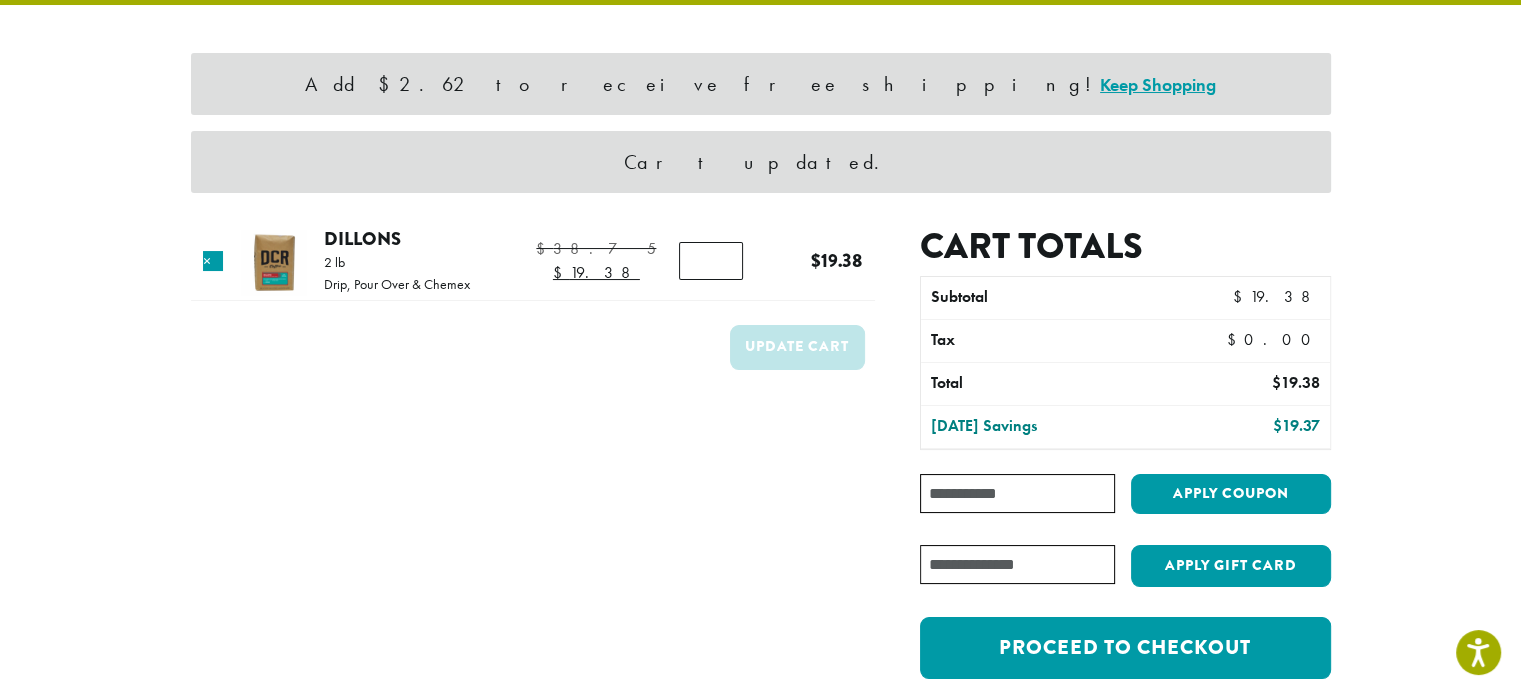 scroll, scrollTop: 200, scrollLeft: 0, axis: vertical 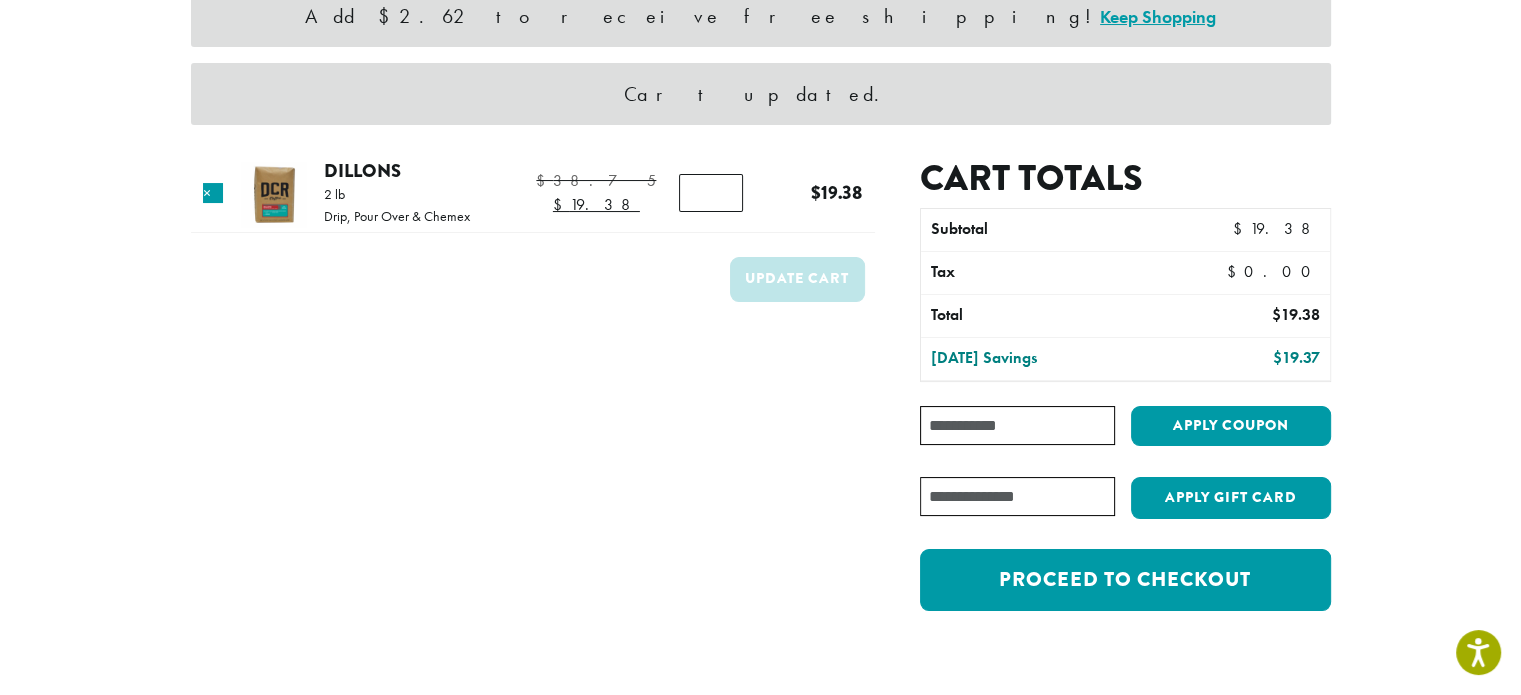 click on "Coupon:" at bounding box center [1017, 425] 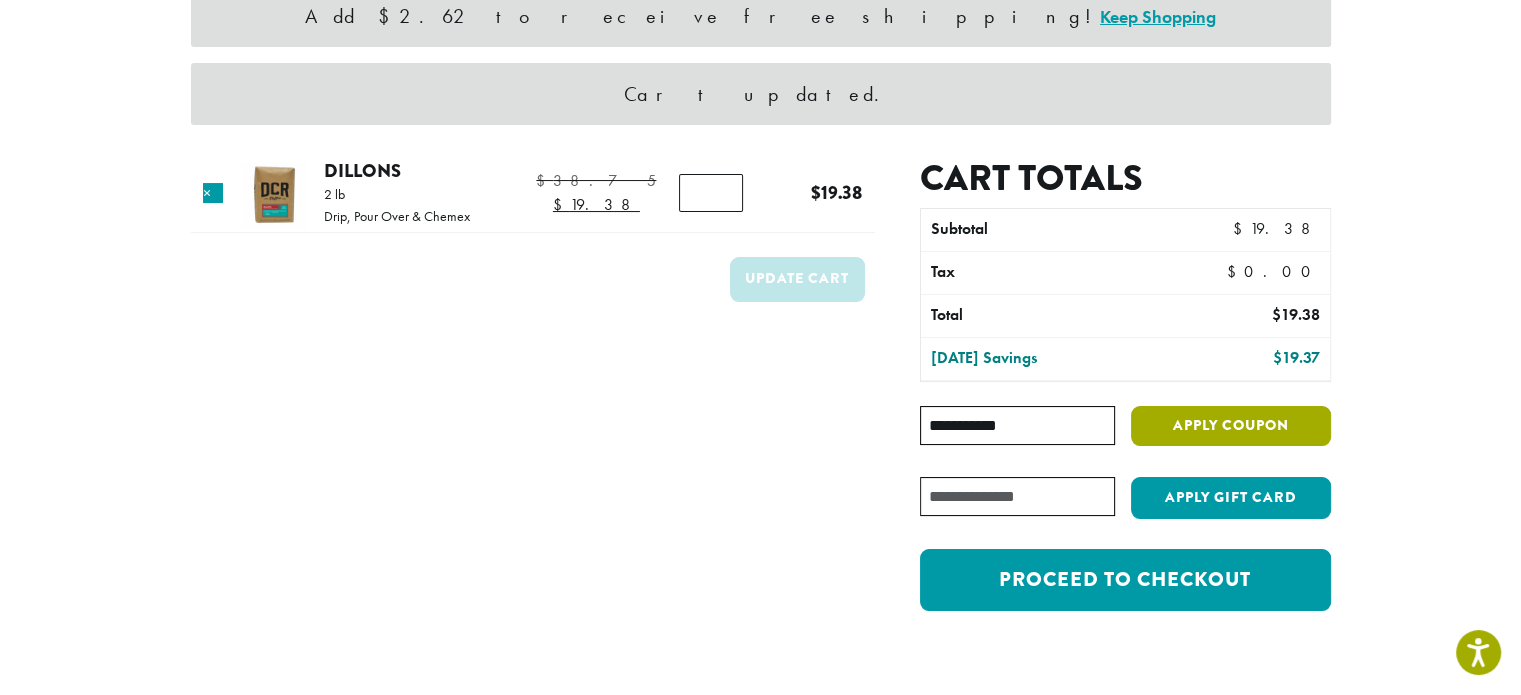 type on "**********" 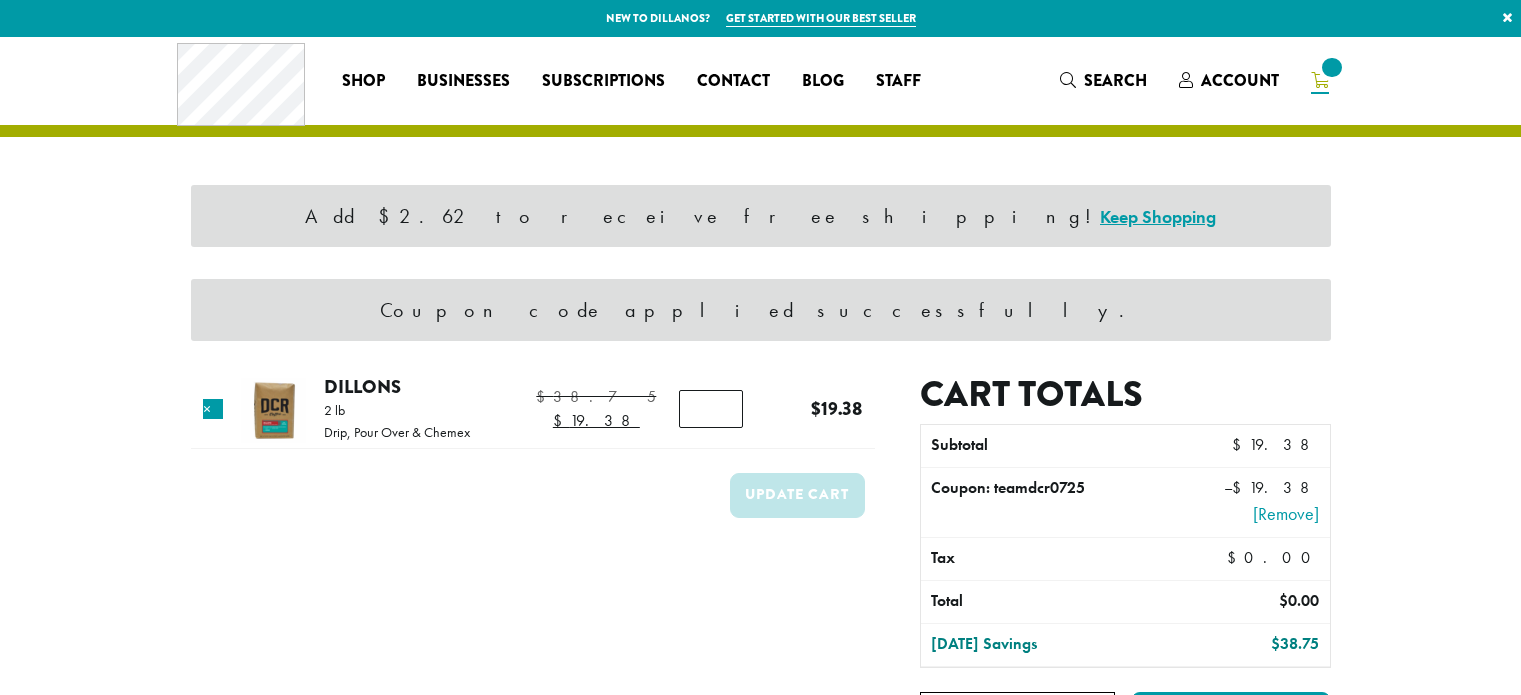 scroll, scrollTop: 0, scrollLeft: 0, axis: both 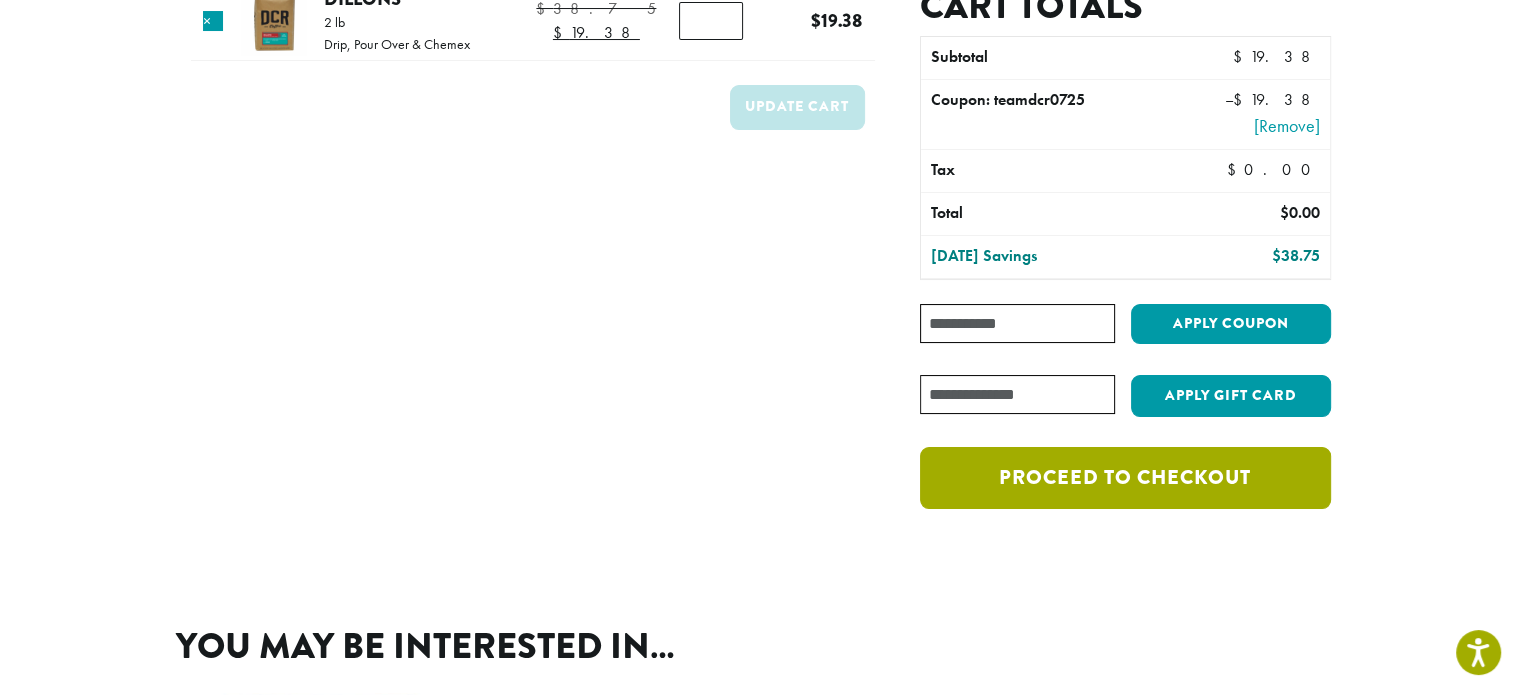click on "Proceed to checkout" at bounding box center (1125, 478) 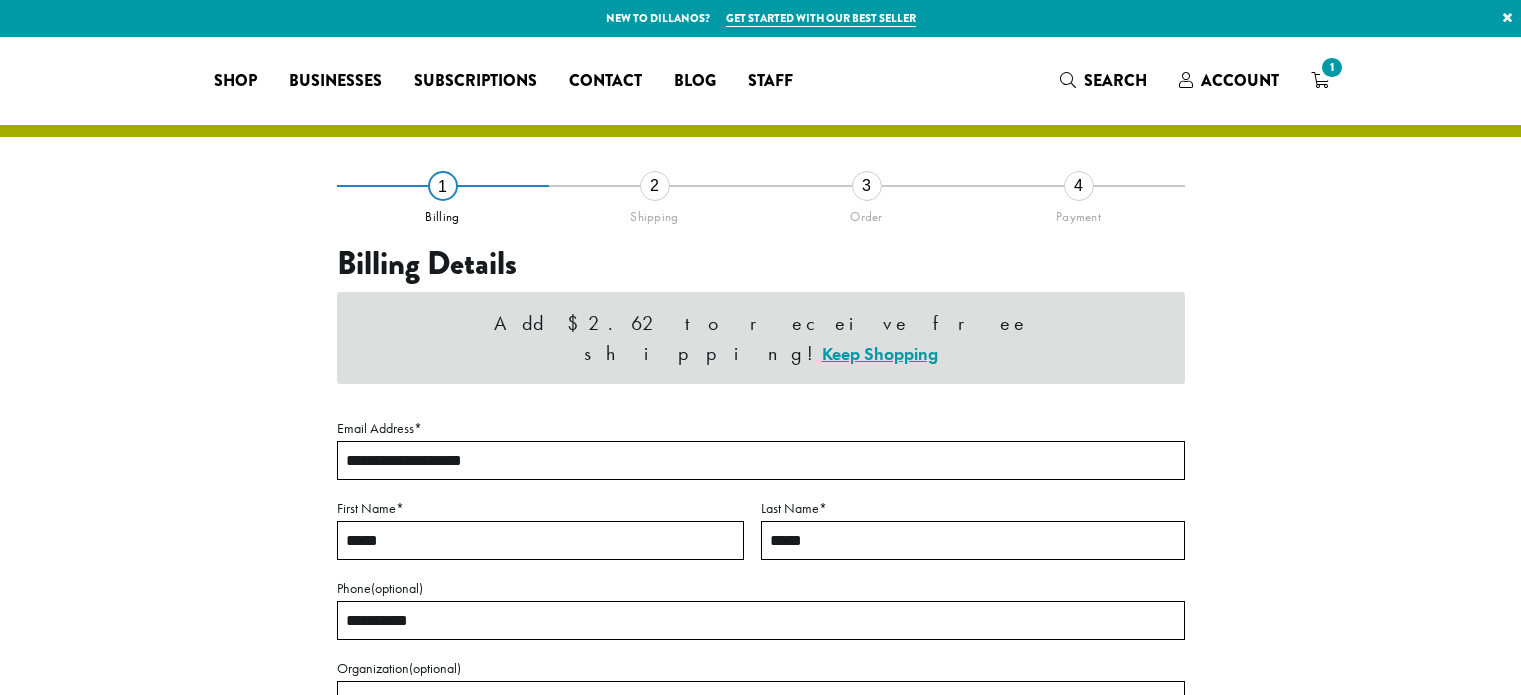 select on "**" 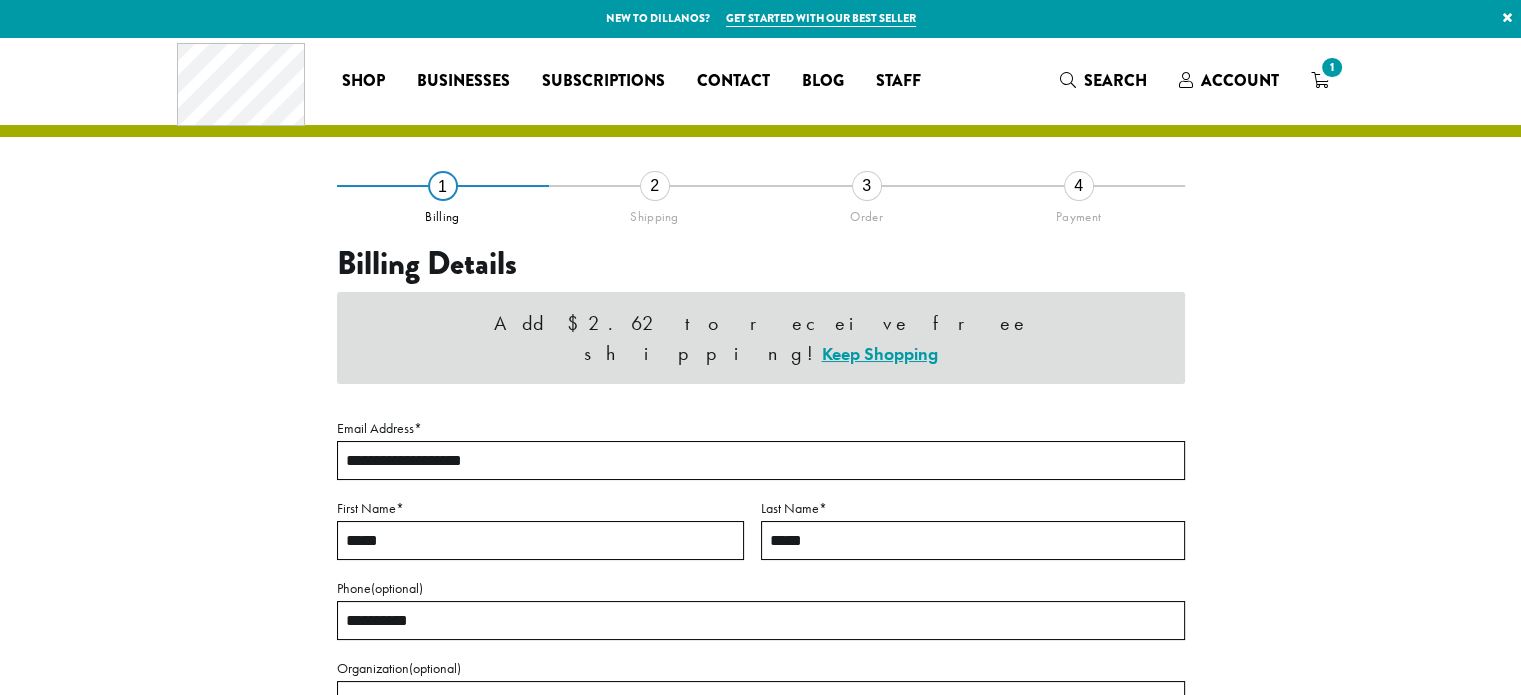scroll, scrollTop: 0, scrollLeft: 0, axis: both 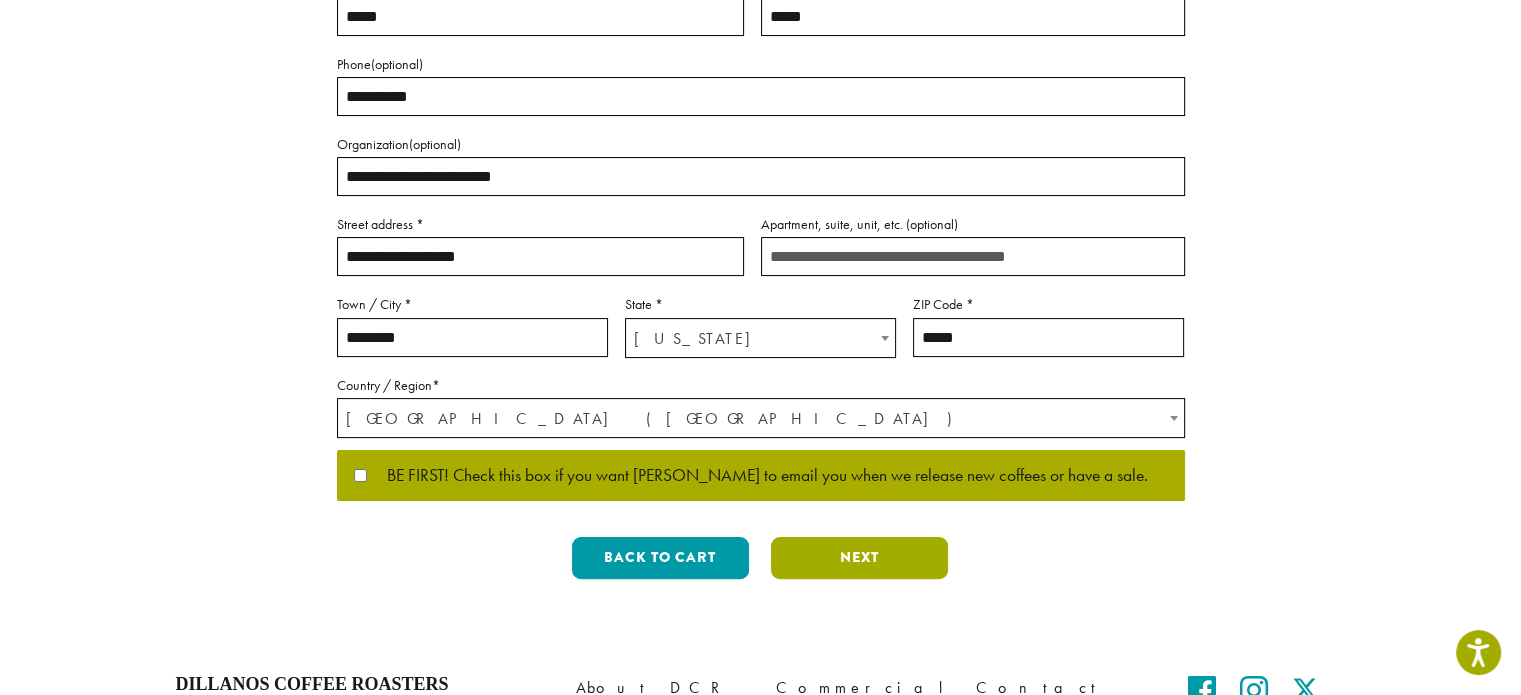 click on "Next" at bounding box center (859, 558) 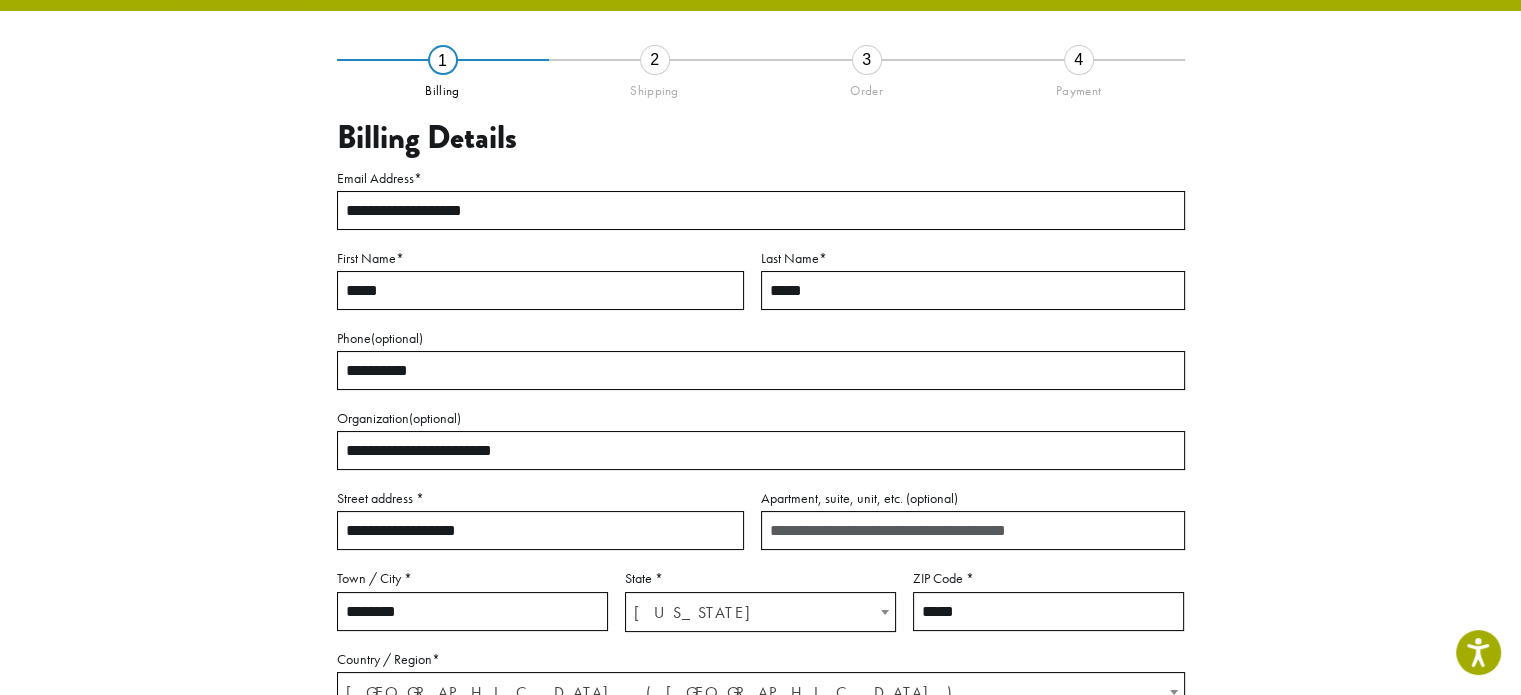 scroll, scrollTop: 114, scrollLeft: 0, axis: vertical 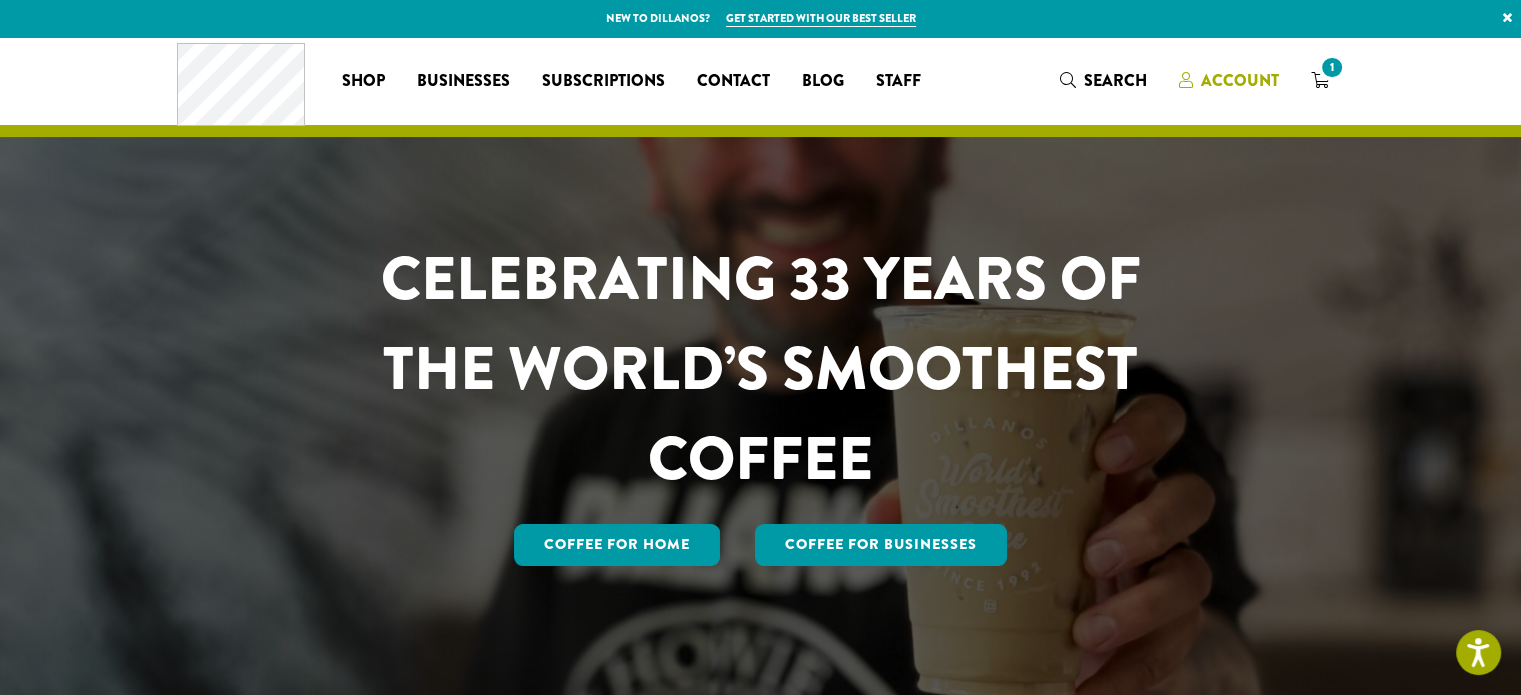 click on "Account" at bounding box center (1240, 80) 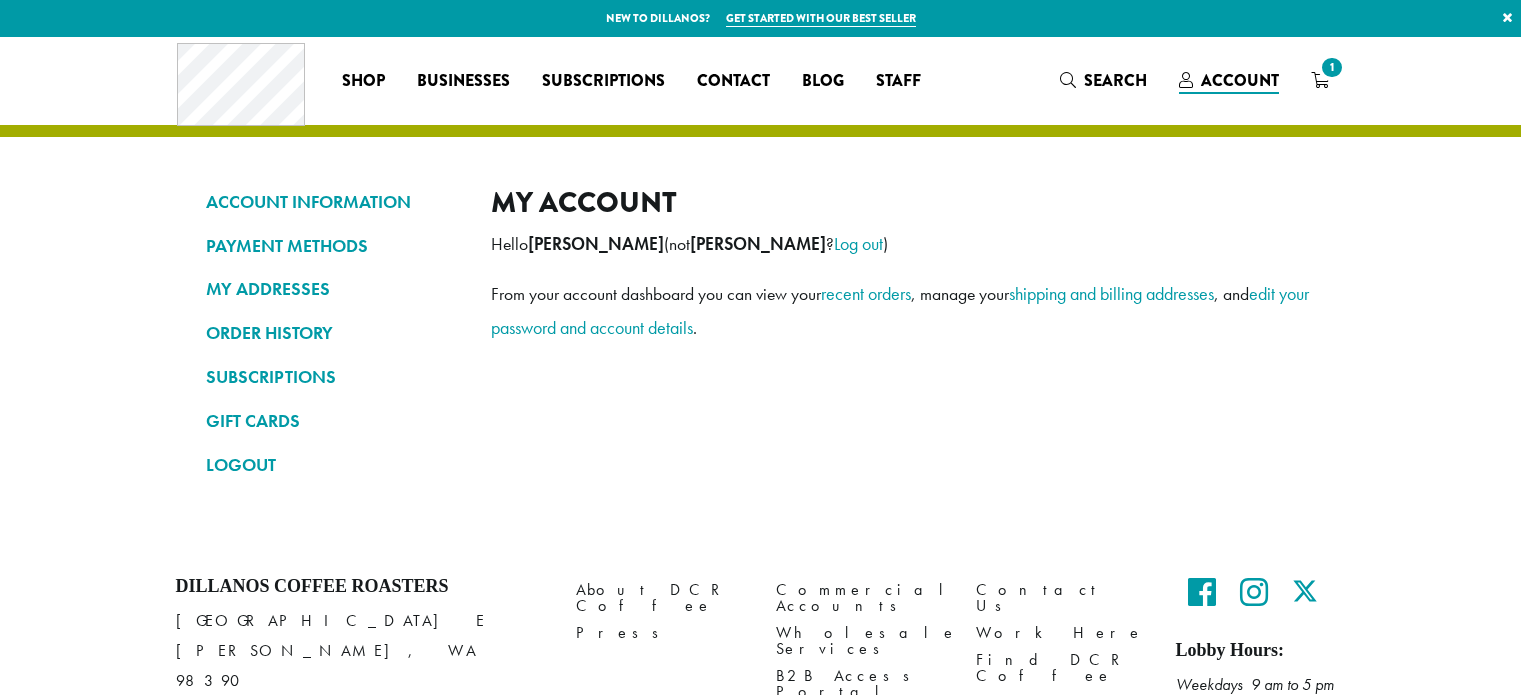 scroll, scrollTop: 0, scrollLeft: 0, axis: both 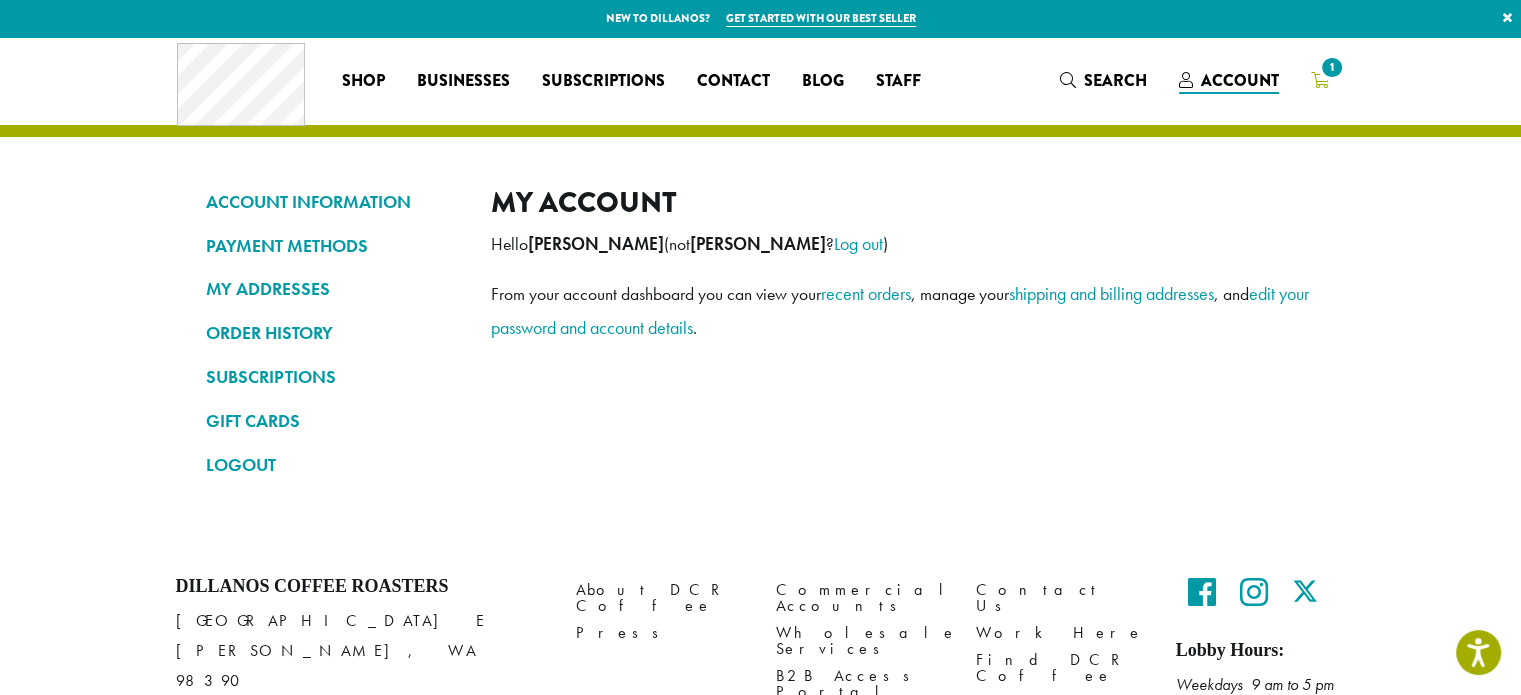 click on "1" at bounding box center [1331, 67] 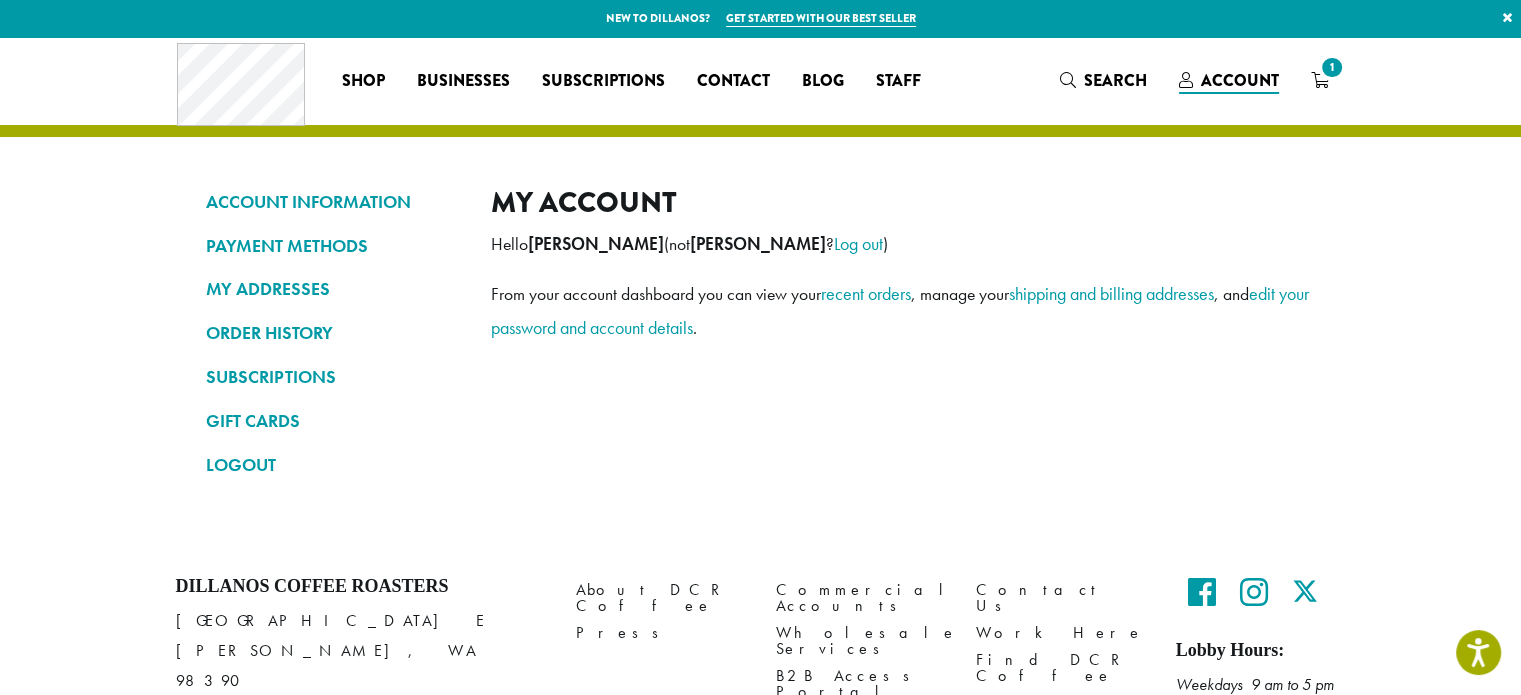 scroll, scrollTop: 68, scrollLeft: 0, axis: vertical 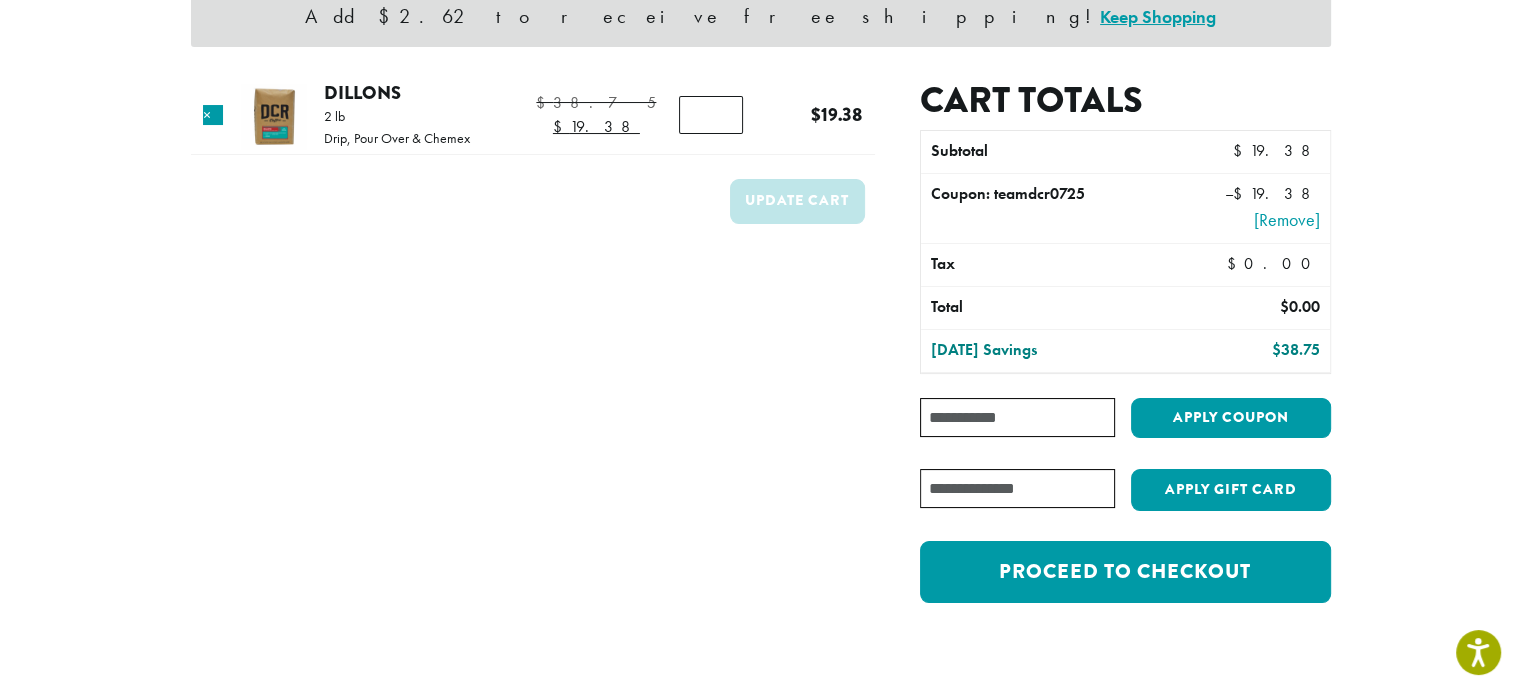 click on "Coupon:" at bounding box center (1017, 417) 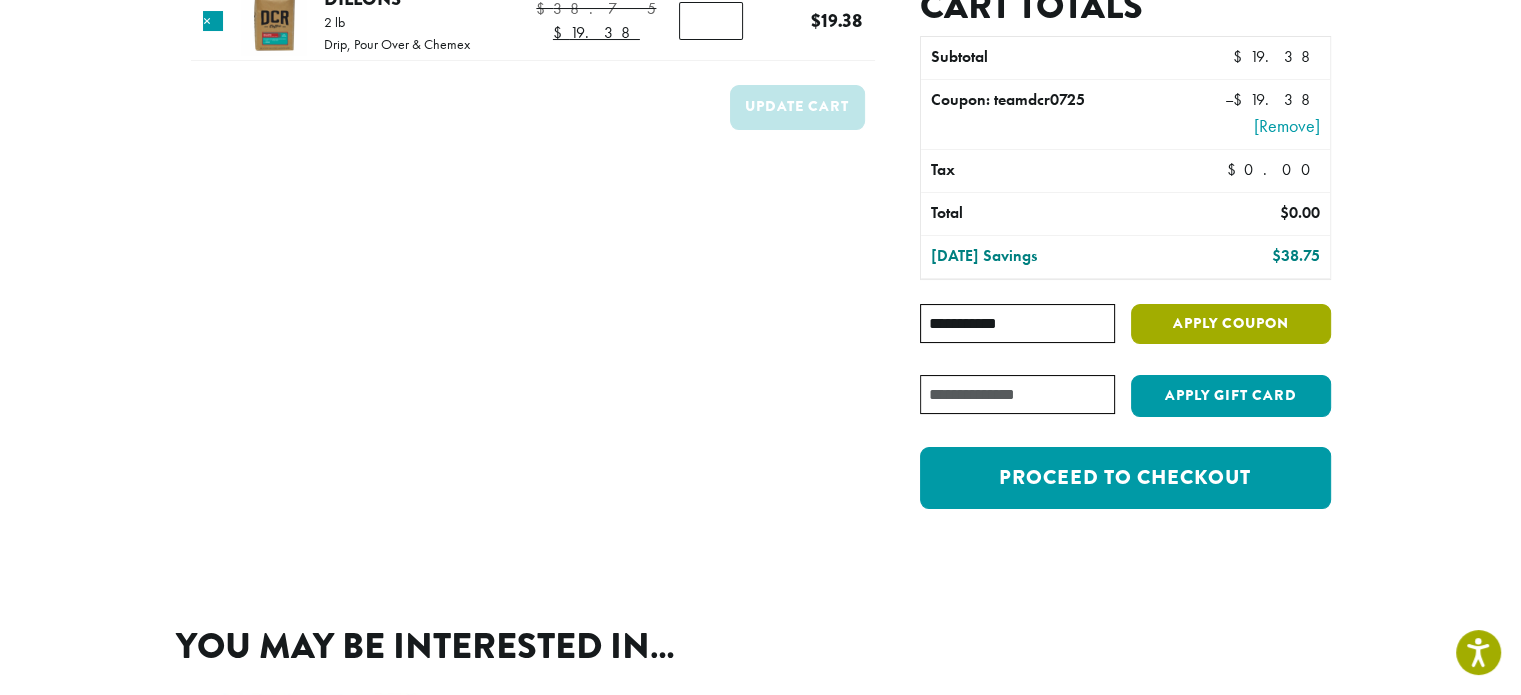 type on "**********" 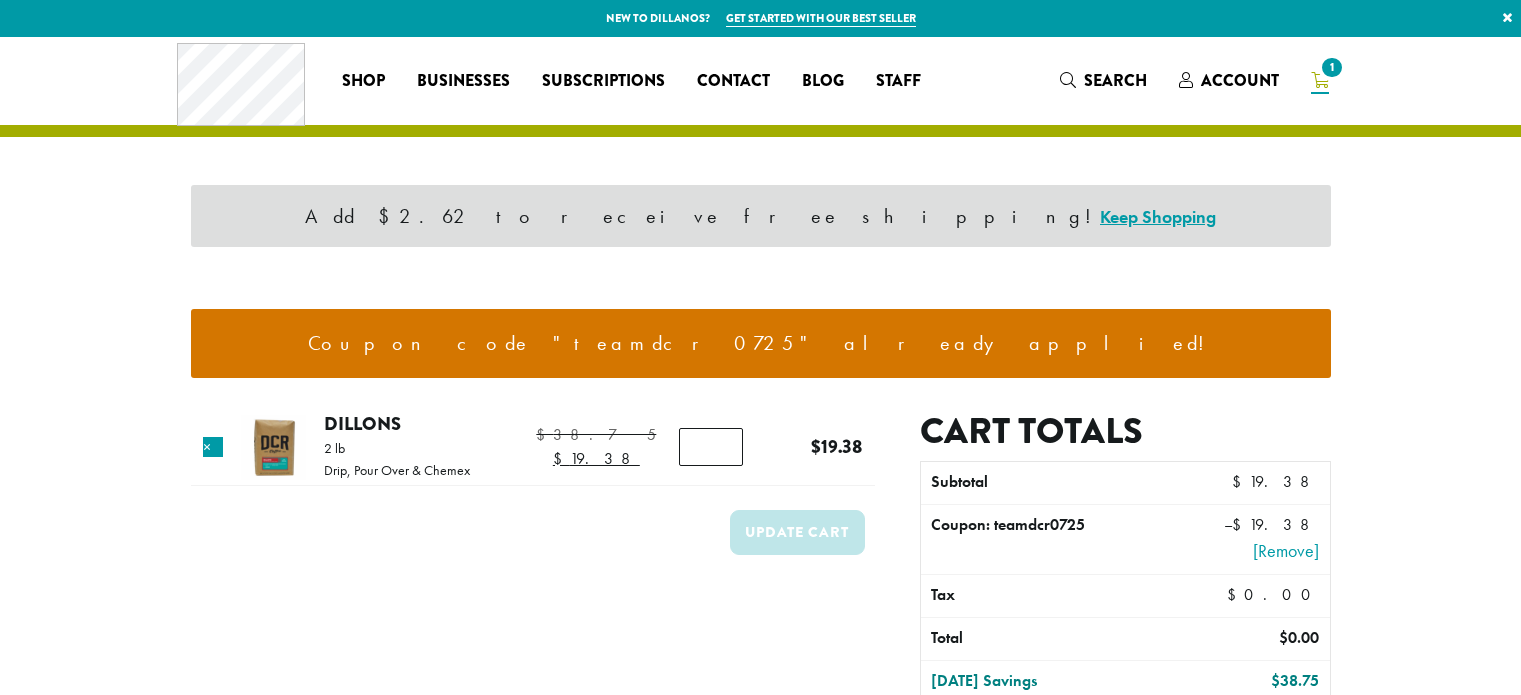 scroll, scrollTop: 0, scrollLeft: 0, axis: both 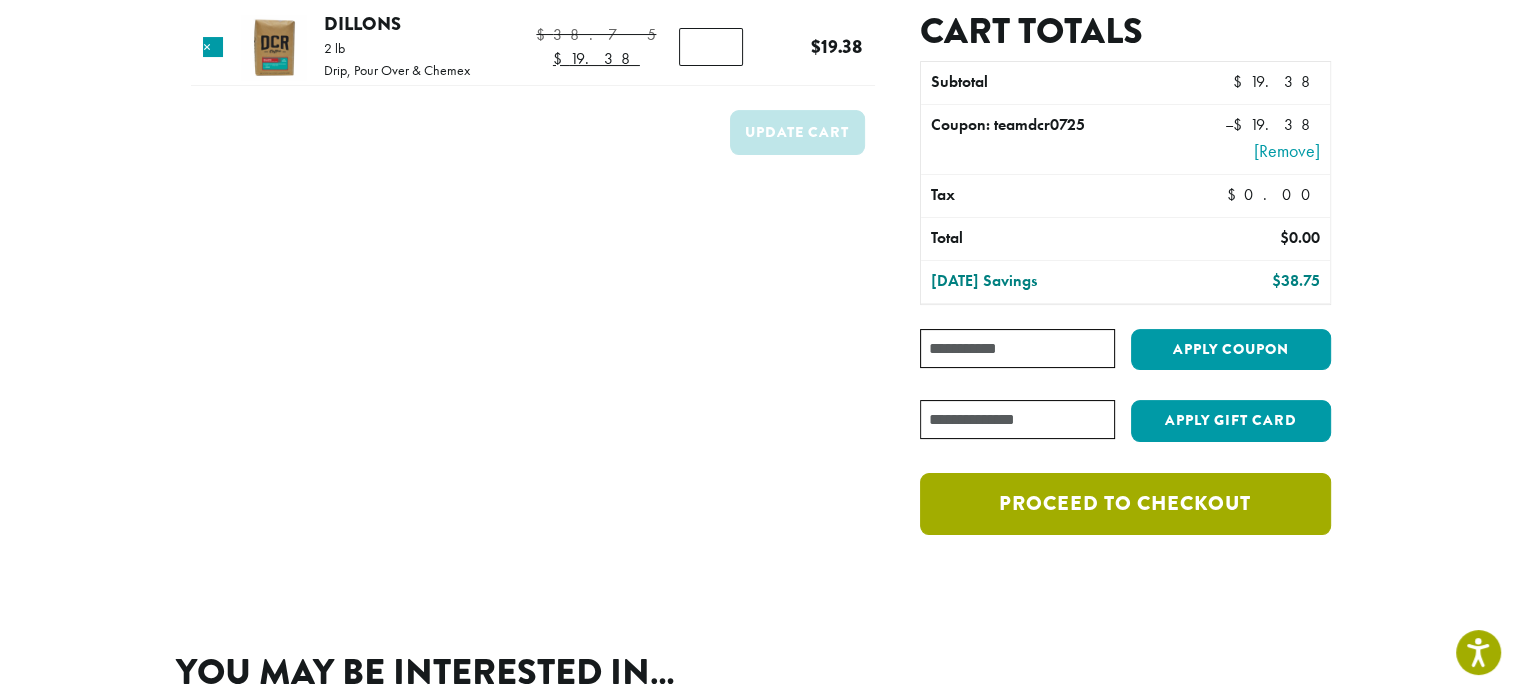 click on "Proceed to checkout" at bounding box center (1125, 504) 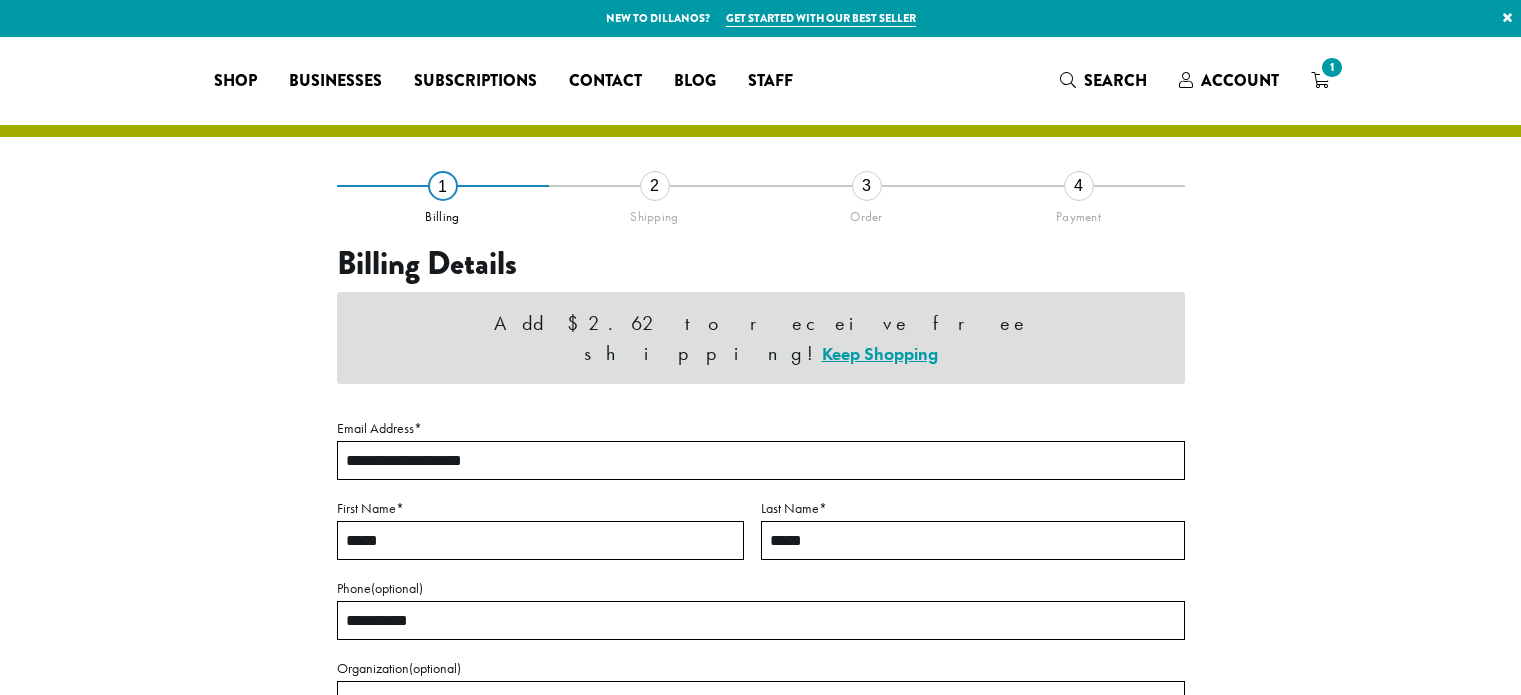 select on "**" 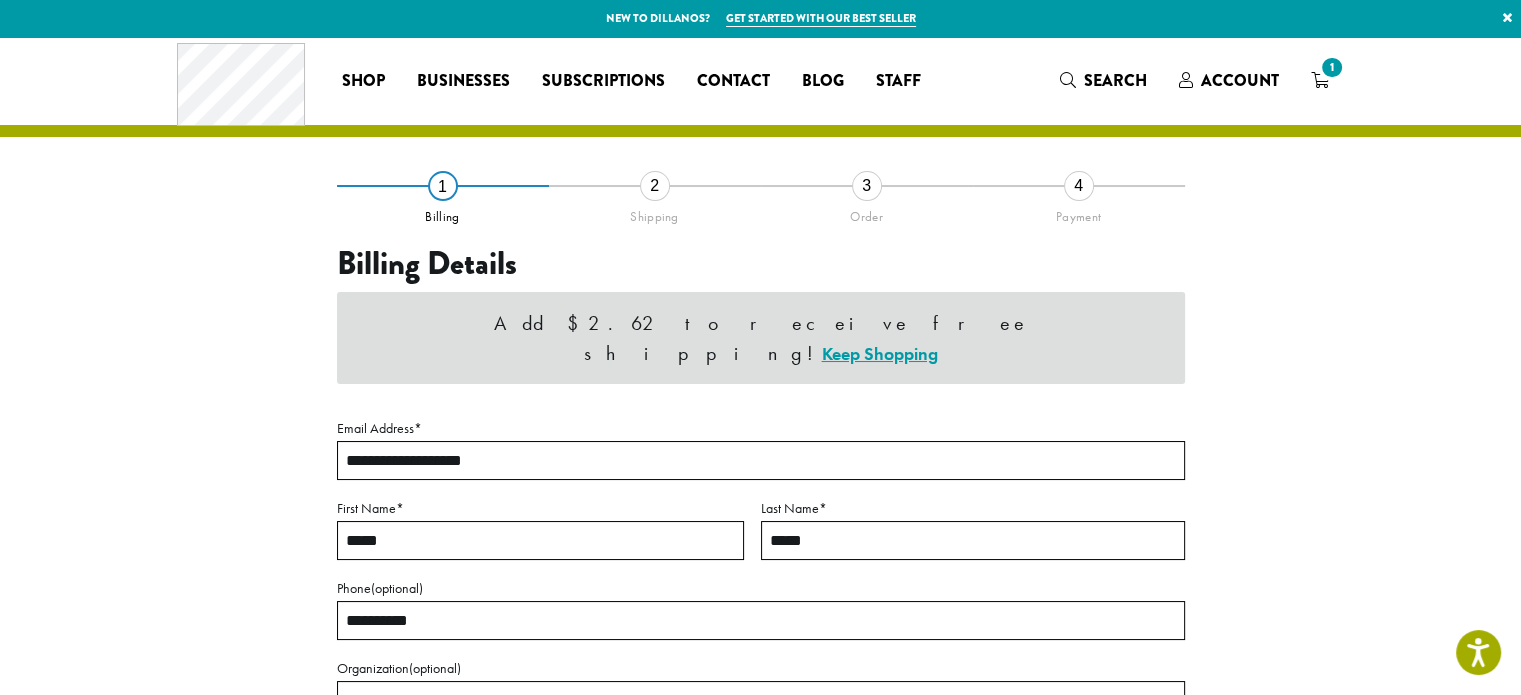 scroll, scrollTop: 0, scrollLeft: 0, axis: both 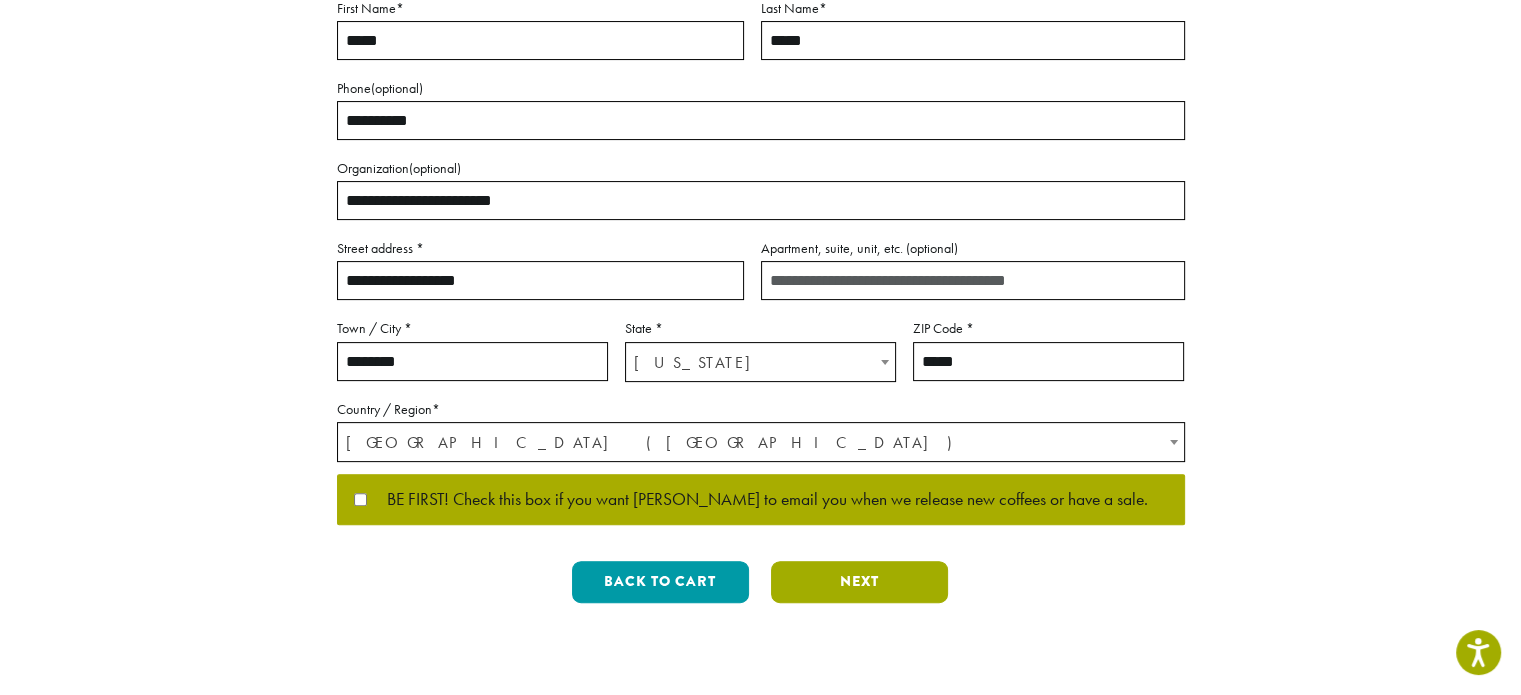 click on "Next" at bounding box center [859, 582] 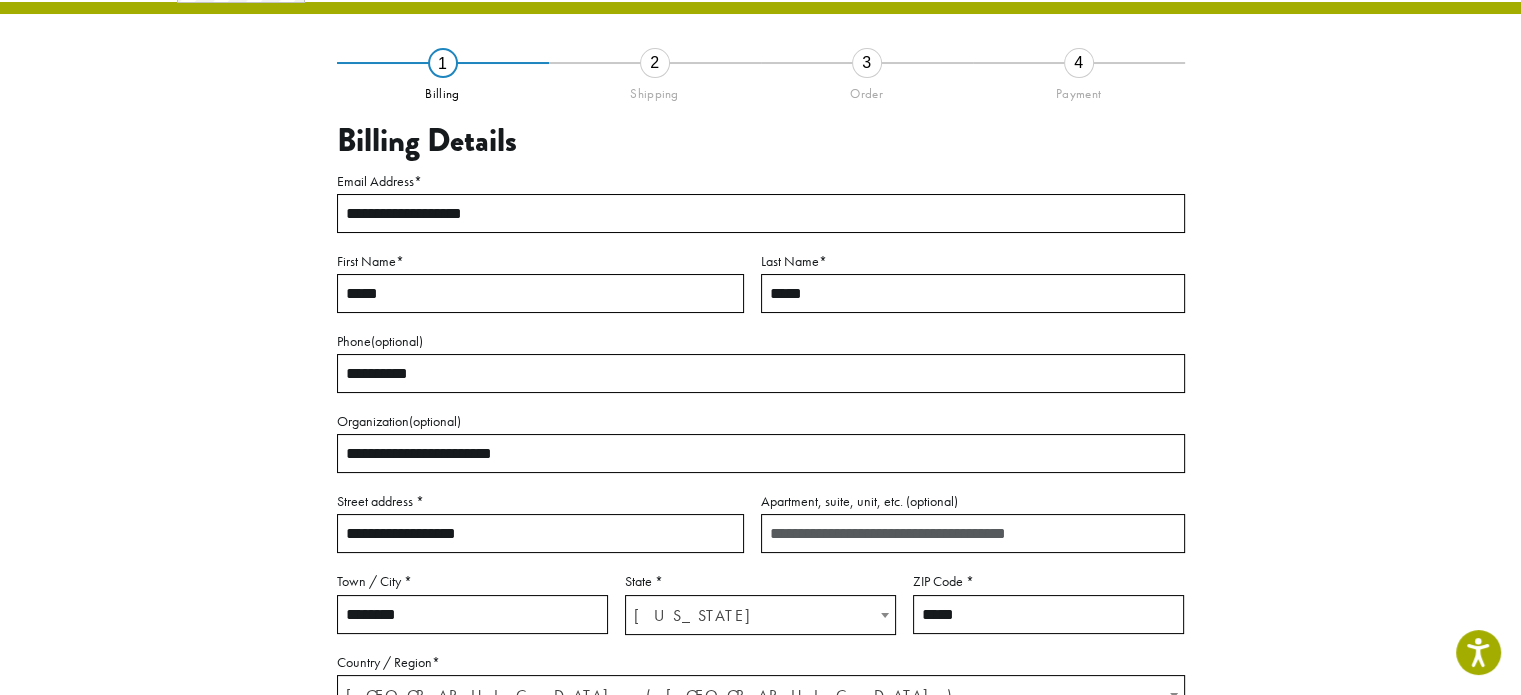 scroll, scrollTop: 114, scrollLeft: 0, axis: vertical 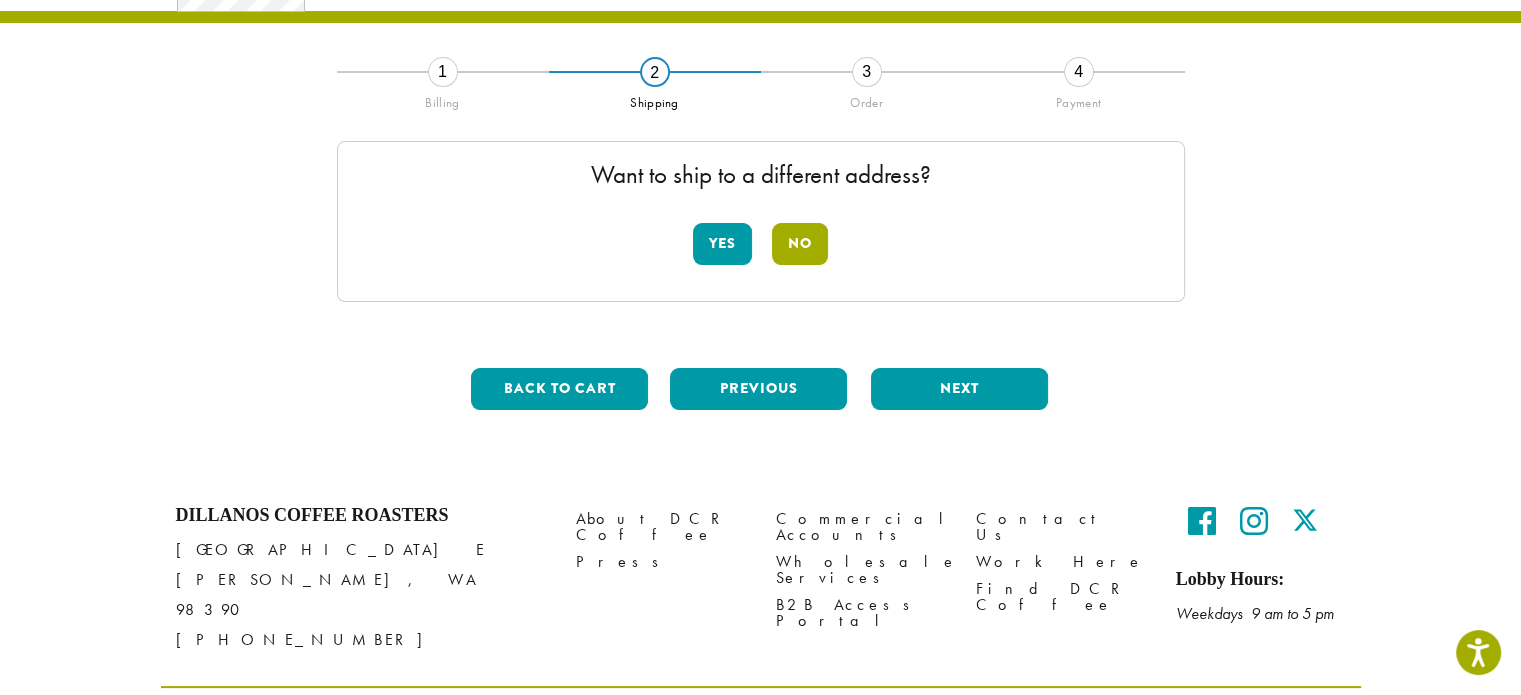 click on "No" at bounding box center [800, 244] 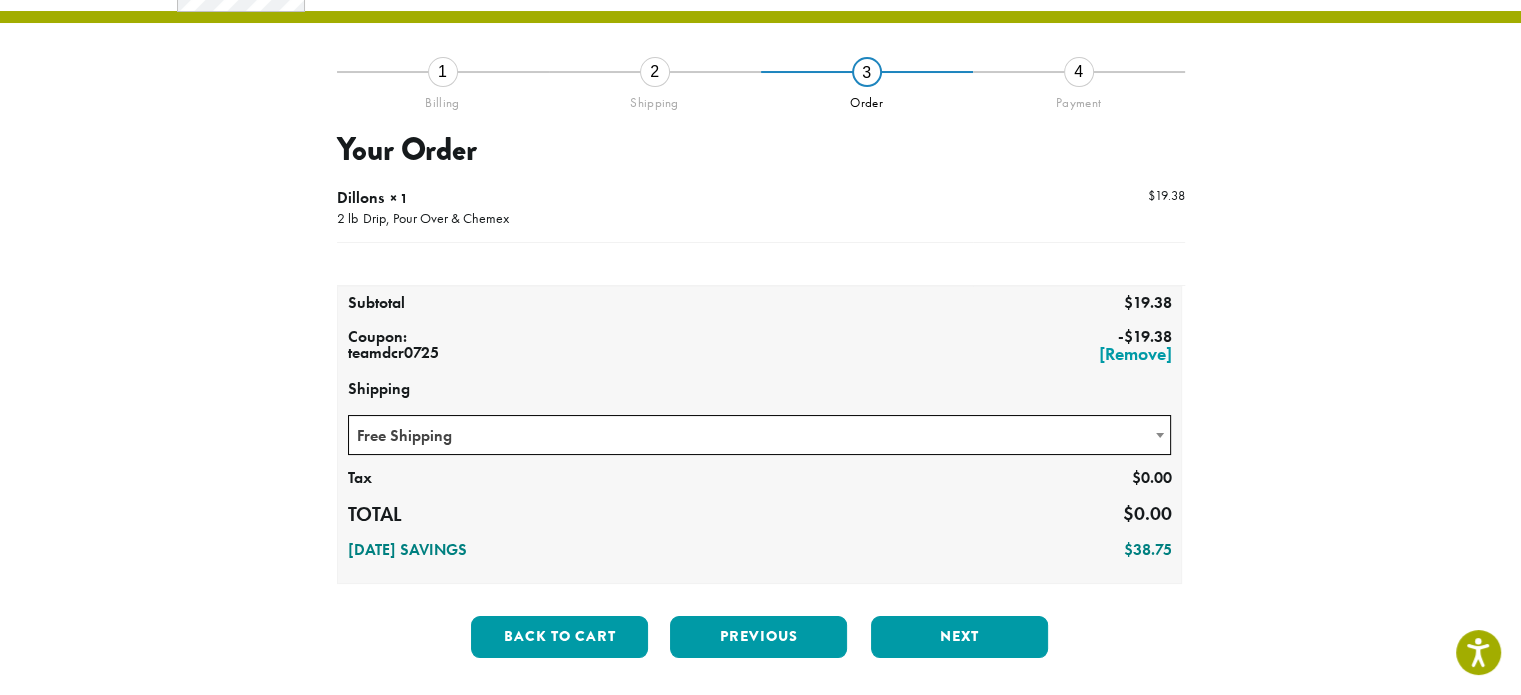 click at bounding box center [1160, 435] 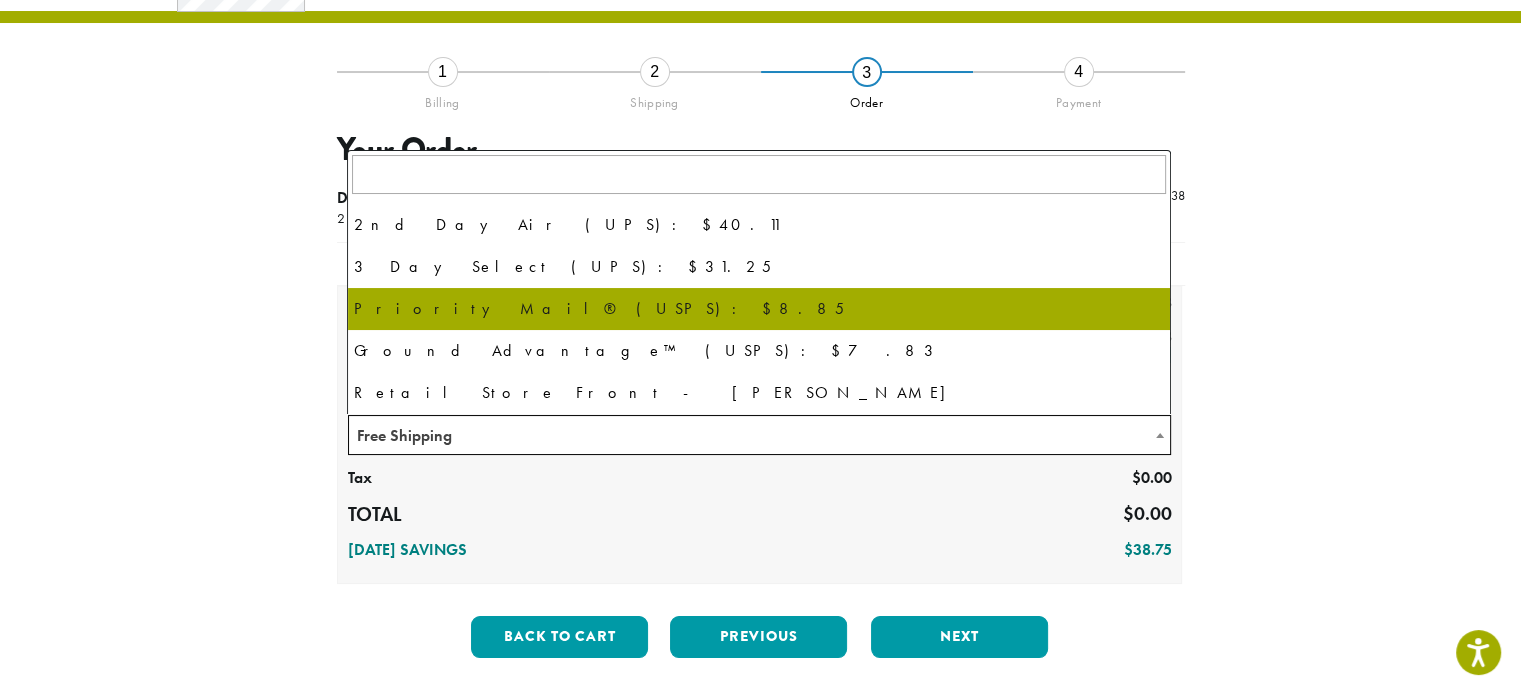 scroll, scrollTop: 136, scrollLeft: 0, axis: vertical 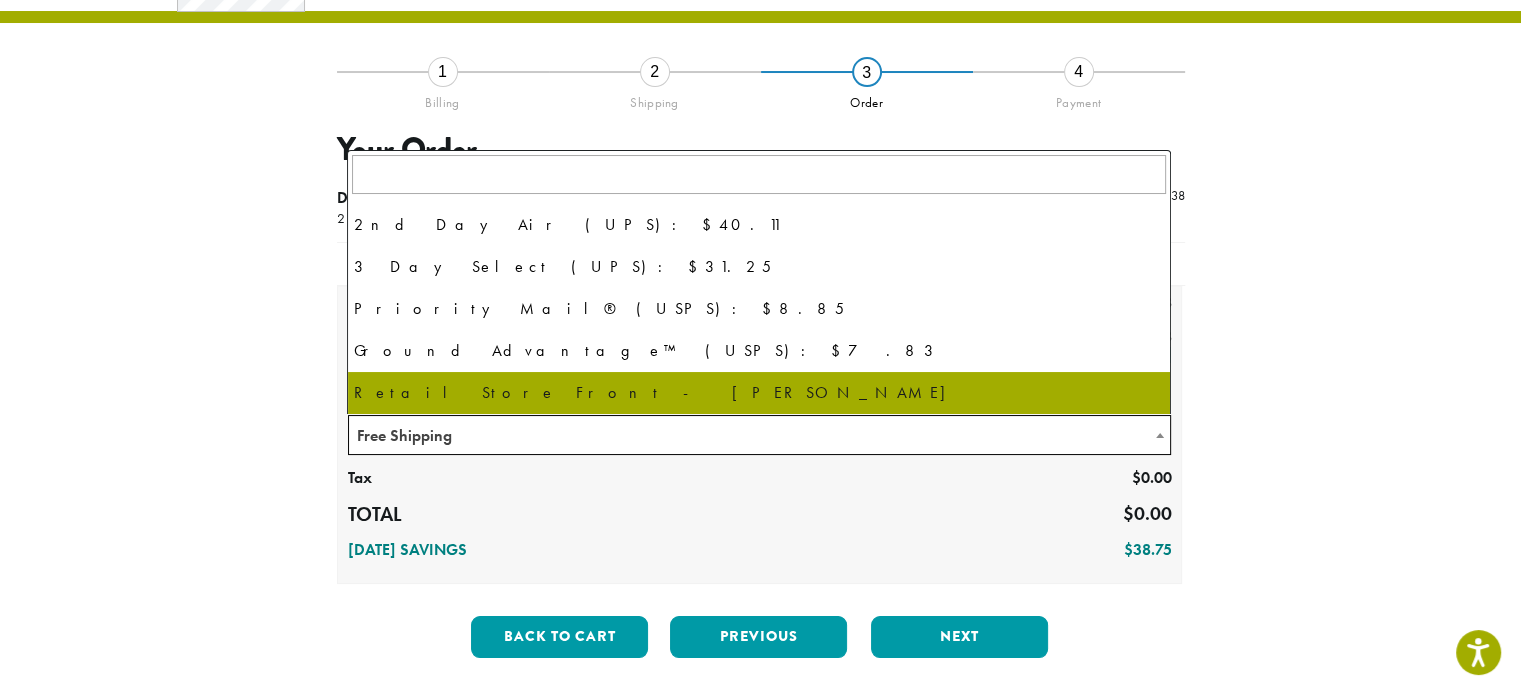 click on "**********" at bounding box center (761, 322) 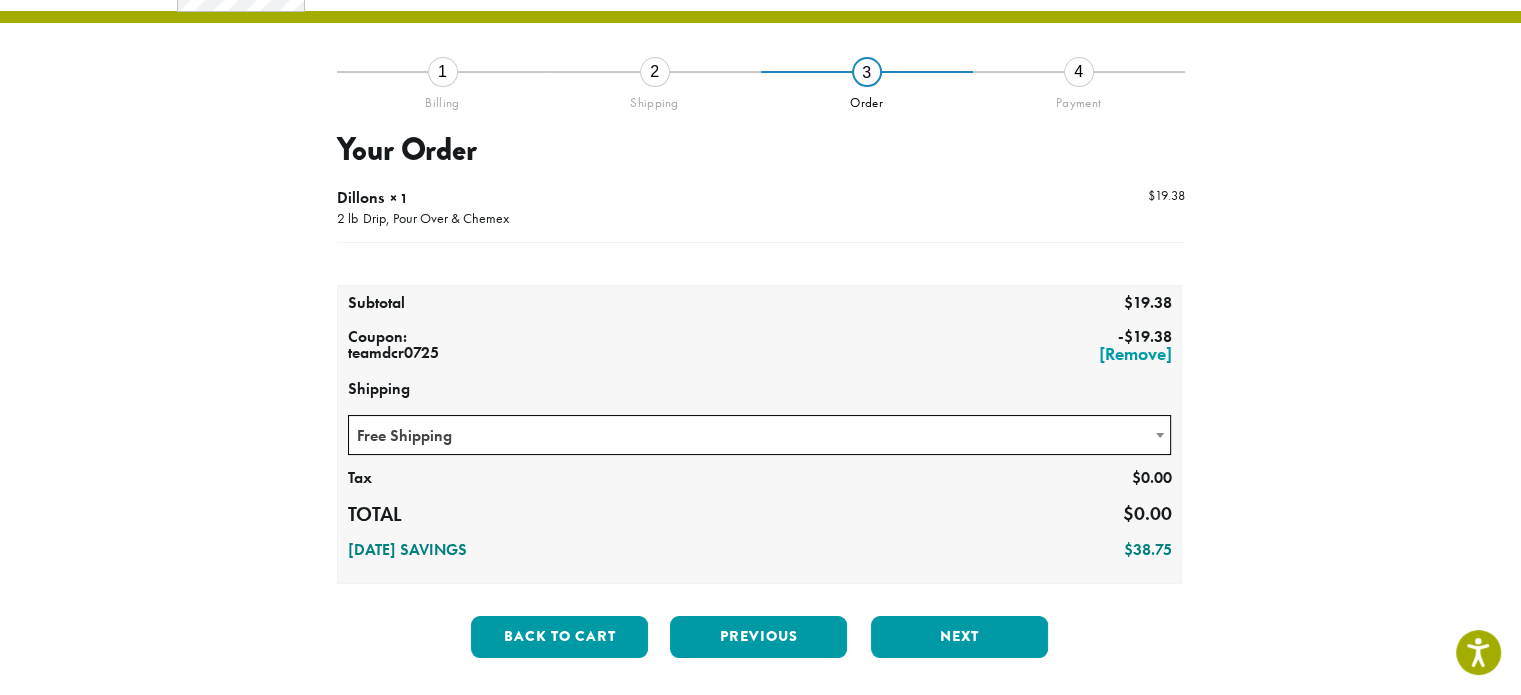 click on "Free Shipping" at bounding box center (760, 435) 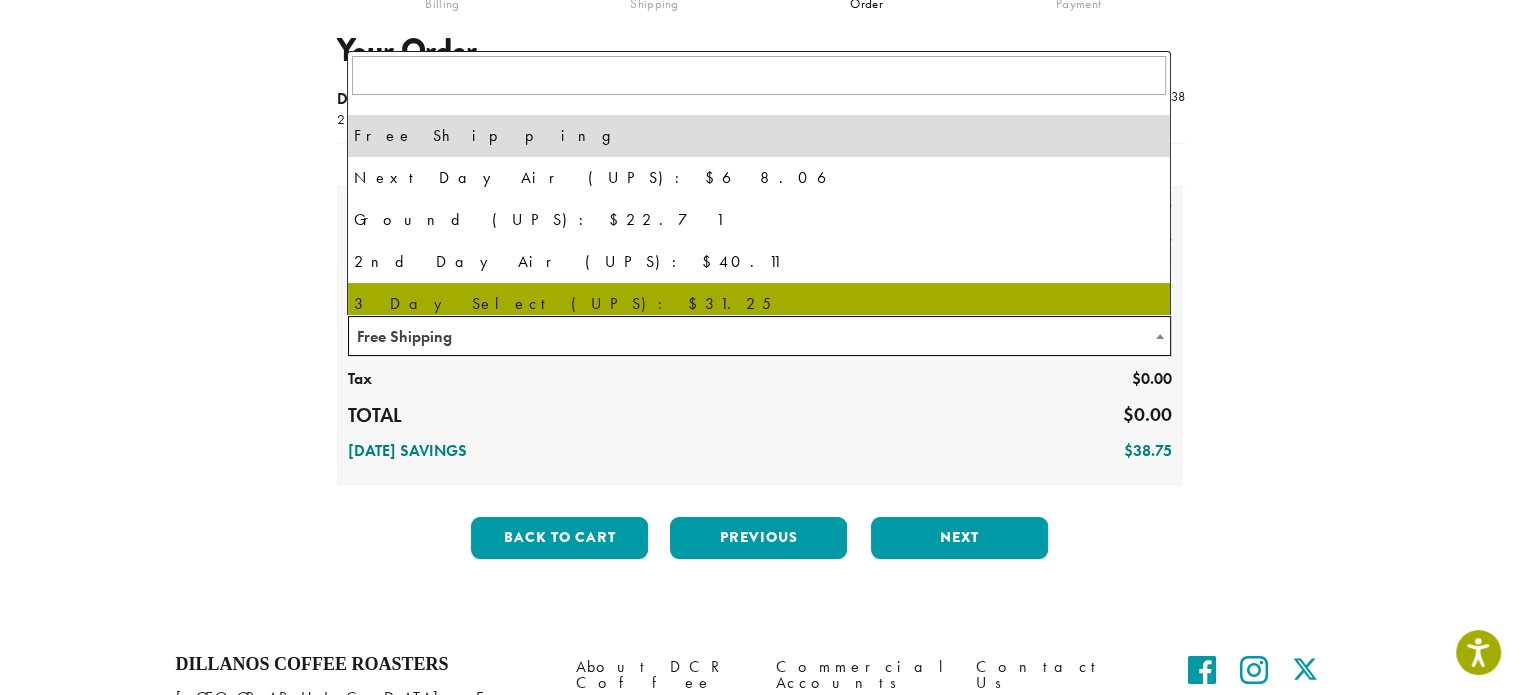 scroll, scrollTop: 214, scrollLeft: 0, axis: vertical 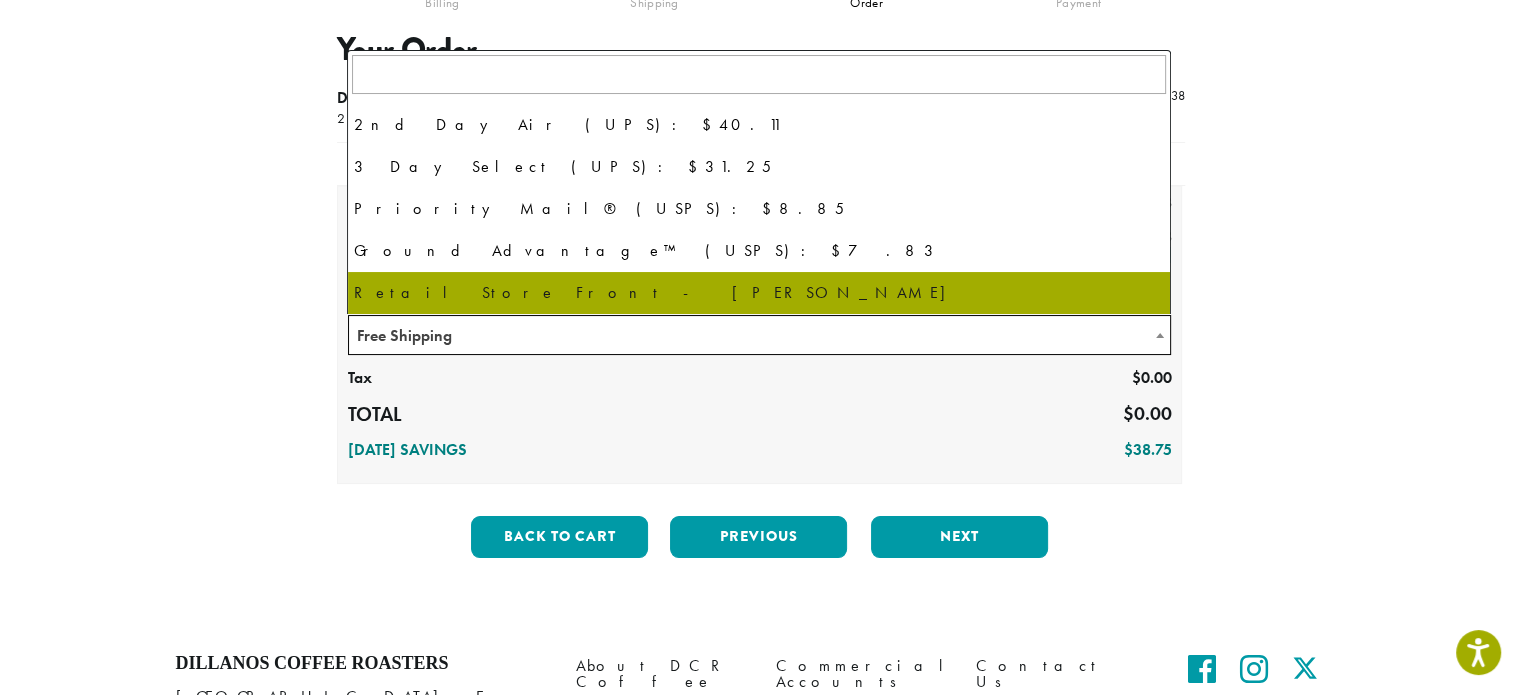 select on "**********" 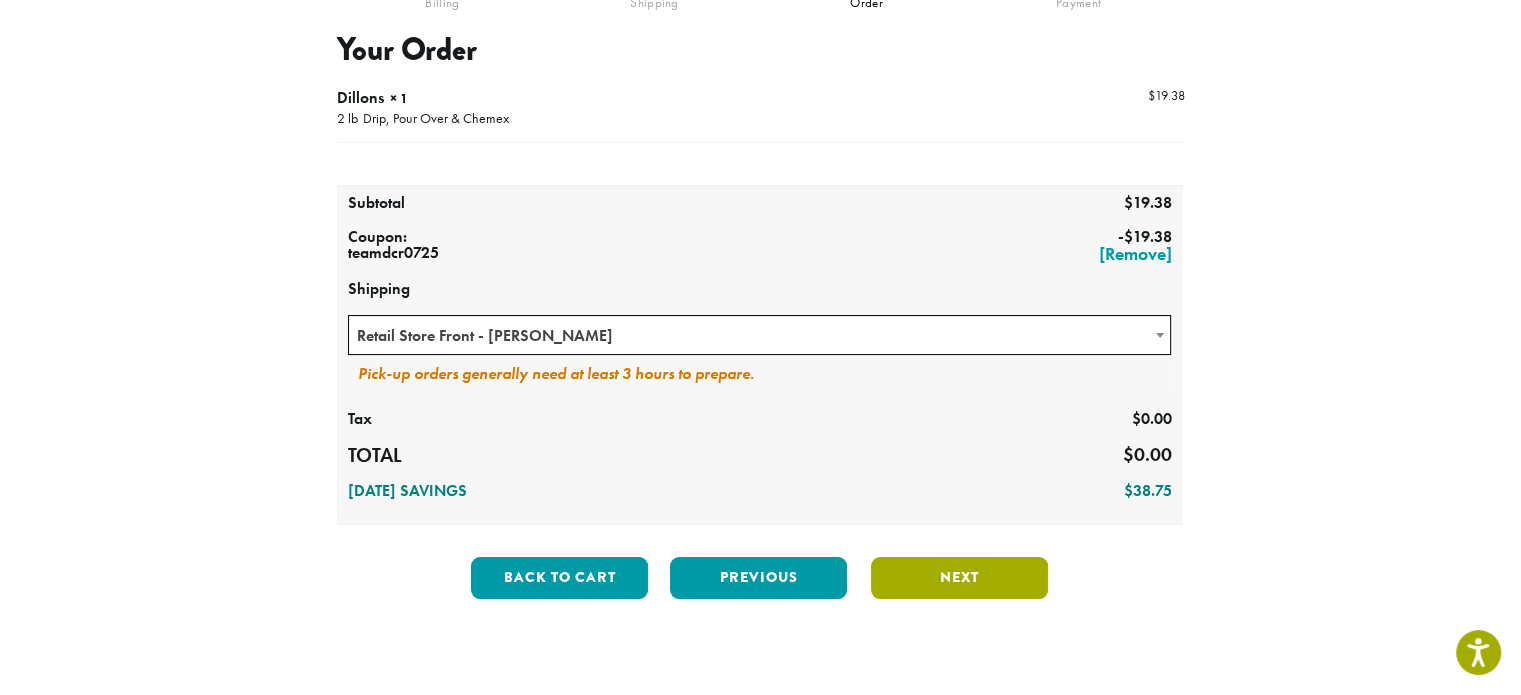 click on "Next" at bounding box center [959, 578] 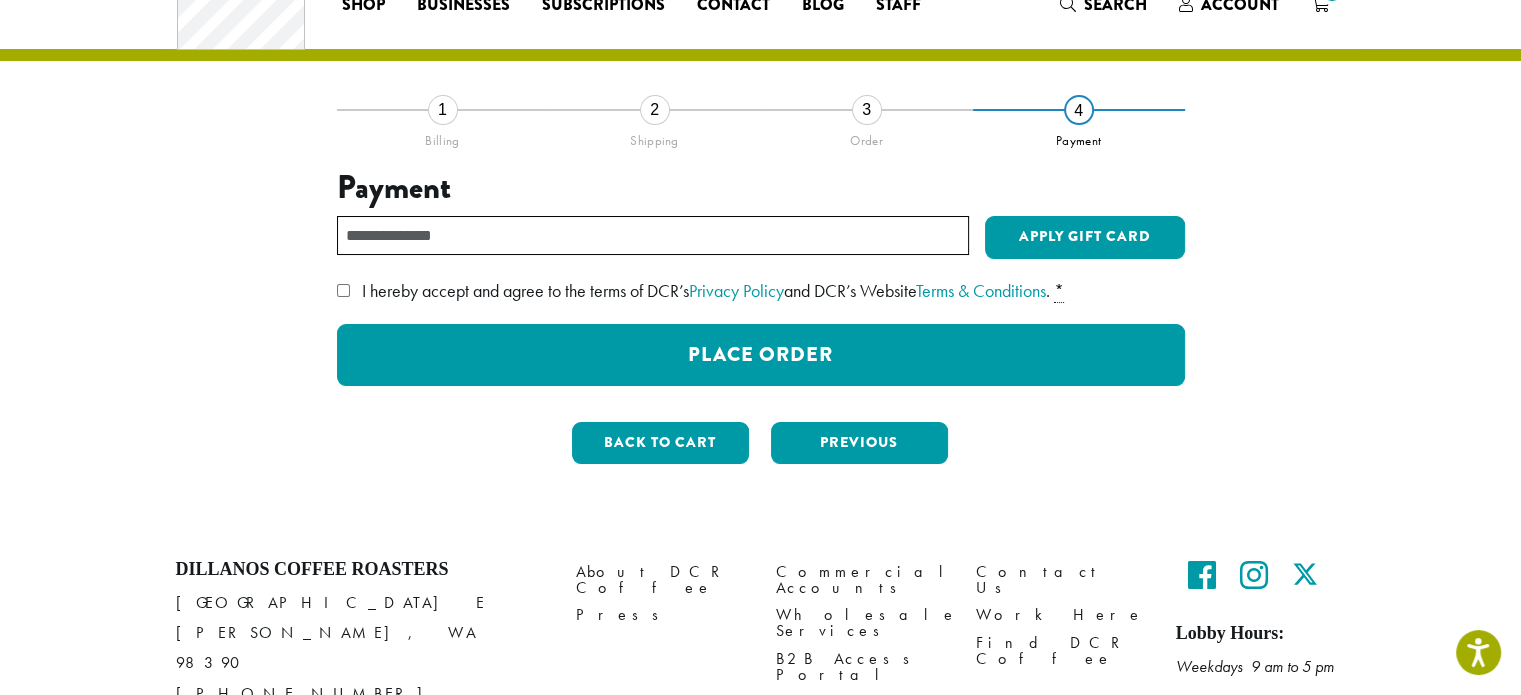 scroll, scrollTop: 0, scrollLeft: 0, axis: both 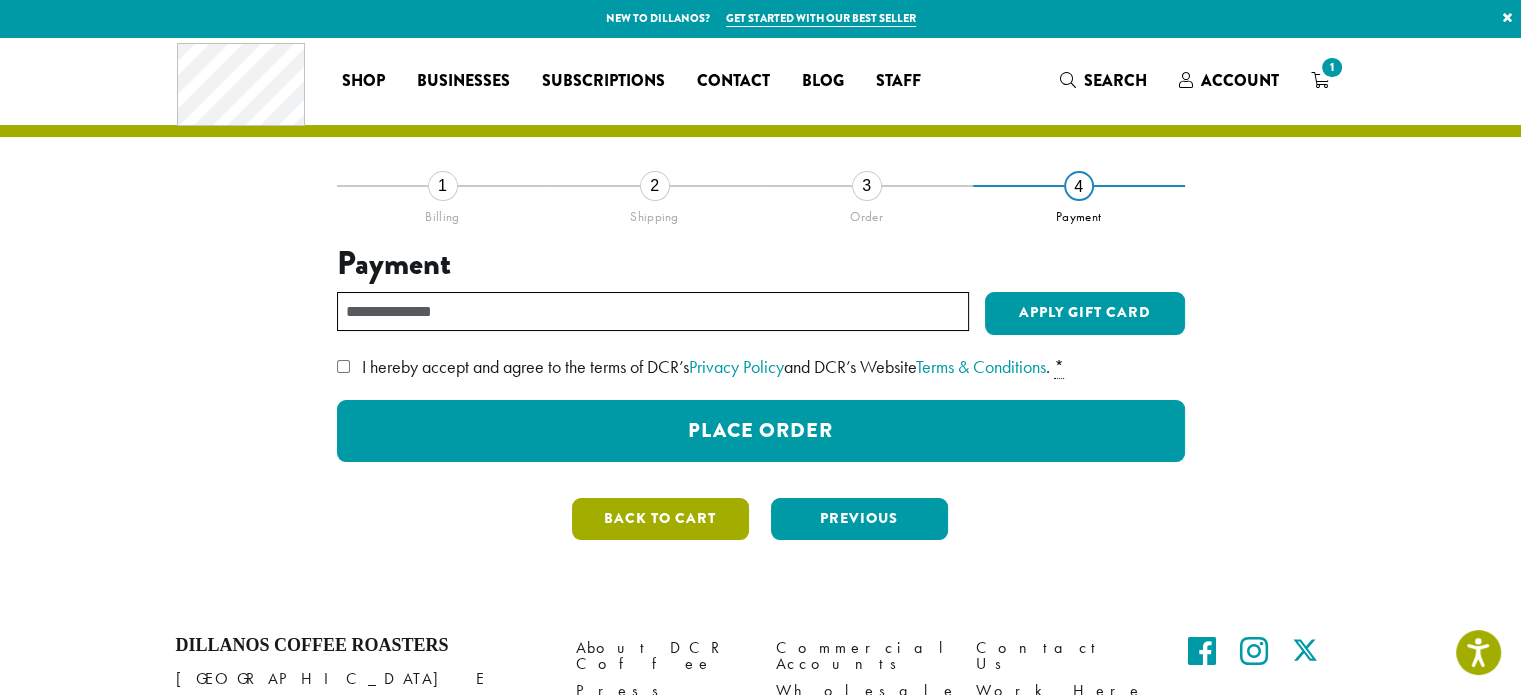 click on "Back to cart" at bounding box center (660, 519) 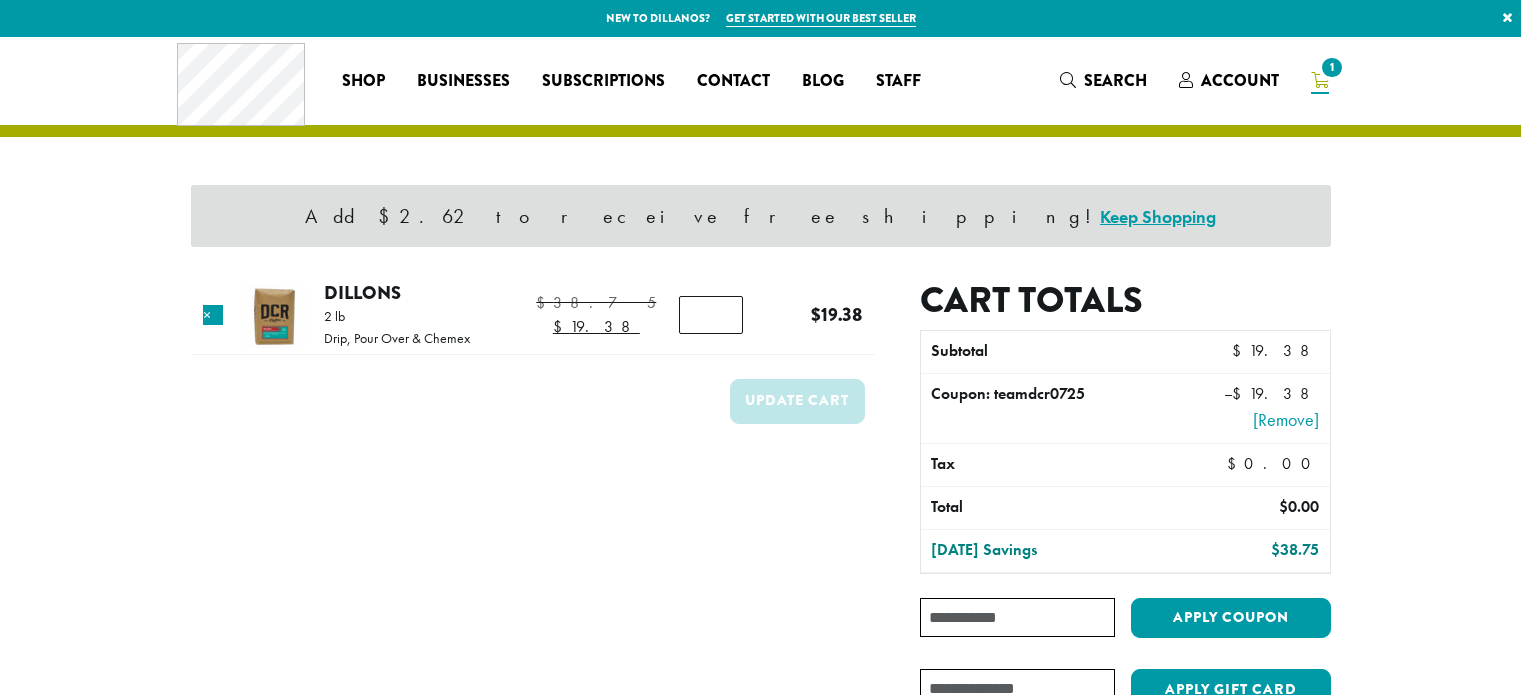 scroll, scrollTop: 0, scrollLeft: 0, axis: both 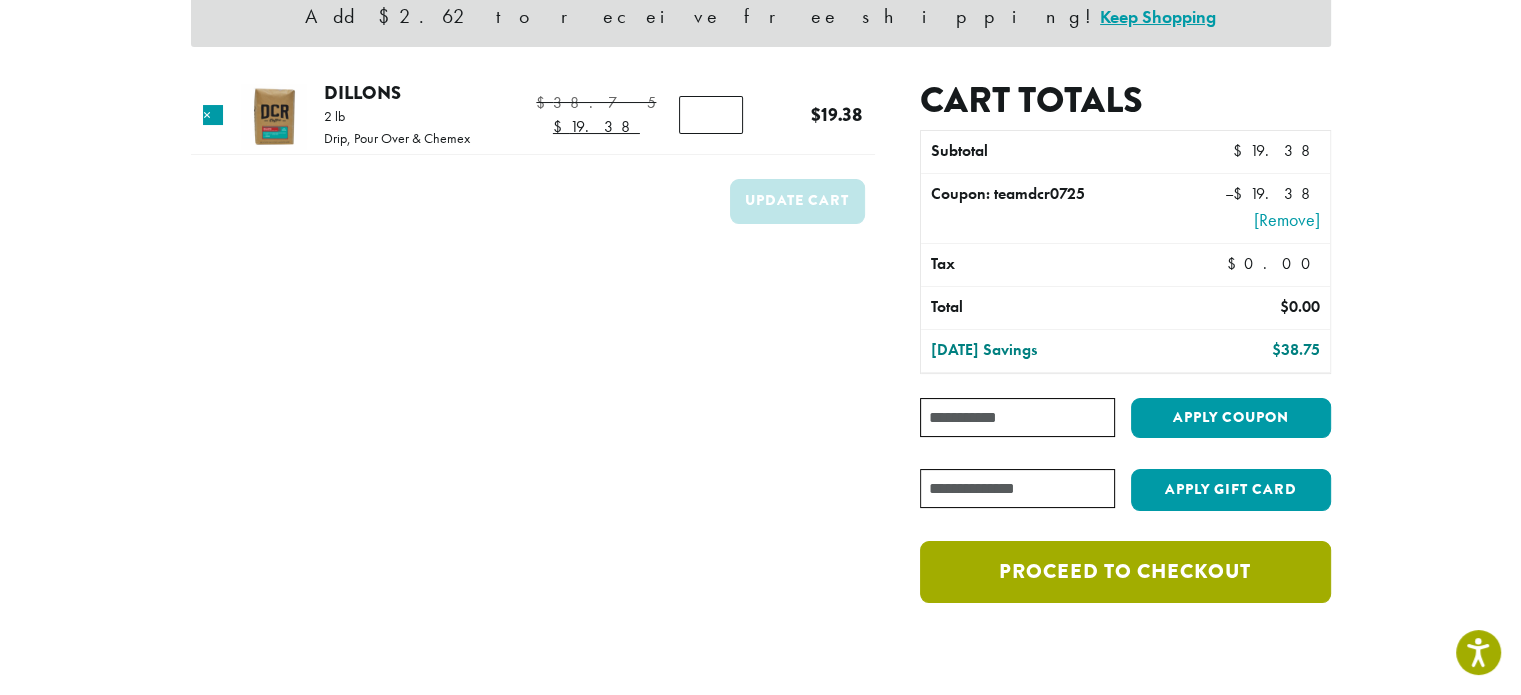 click on "Proceed to checkout" at bounding box center (1125, 572) 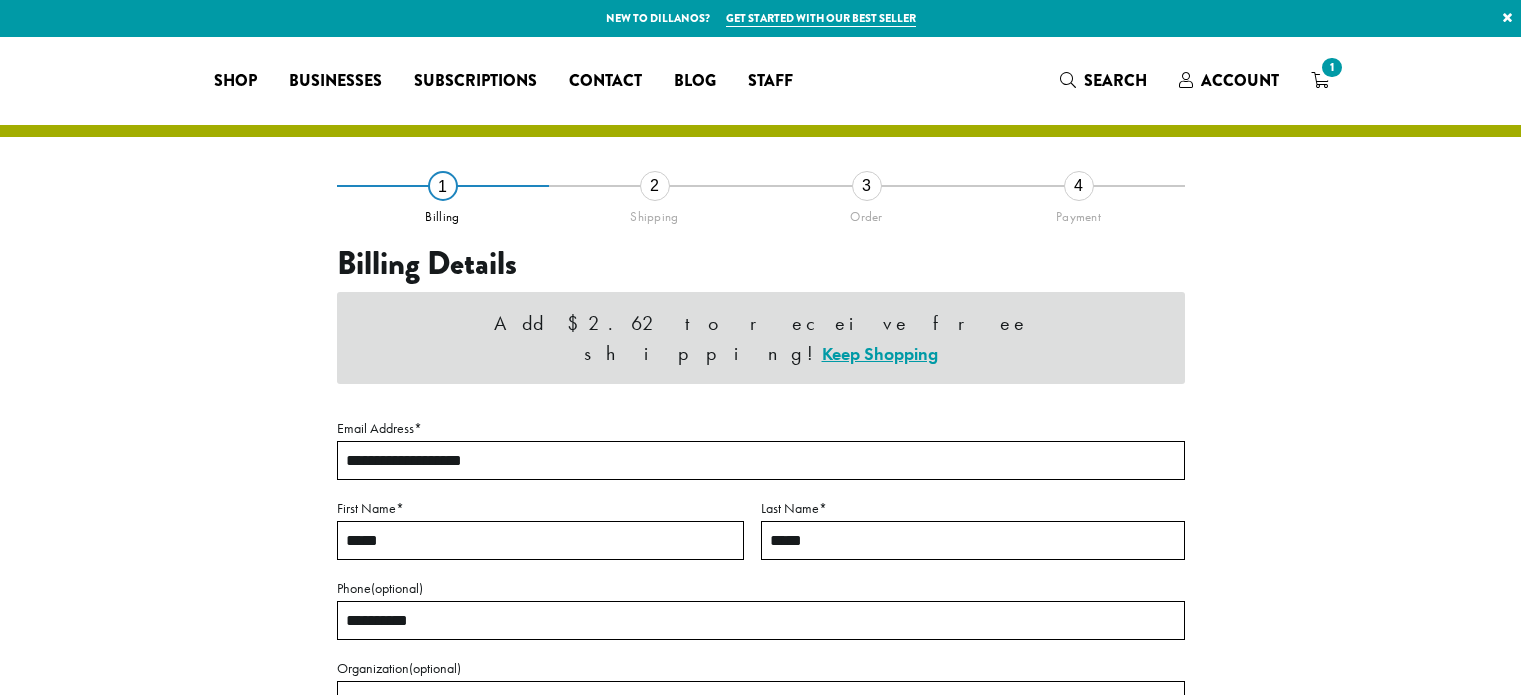select on "**" 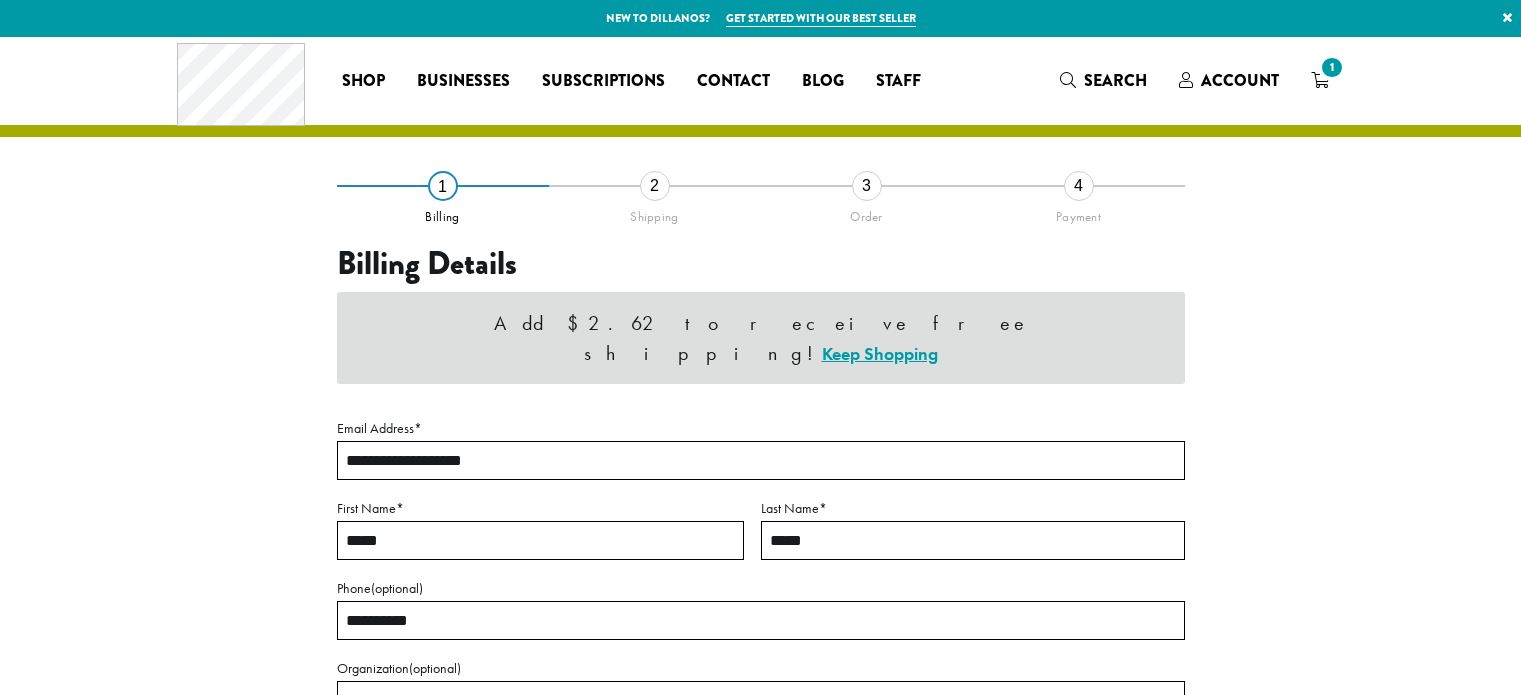 scroll, scrollTop: 0, scrollLeft: 0, axis: both 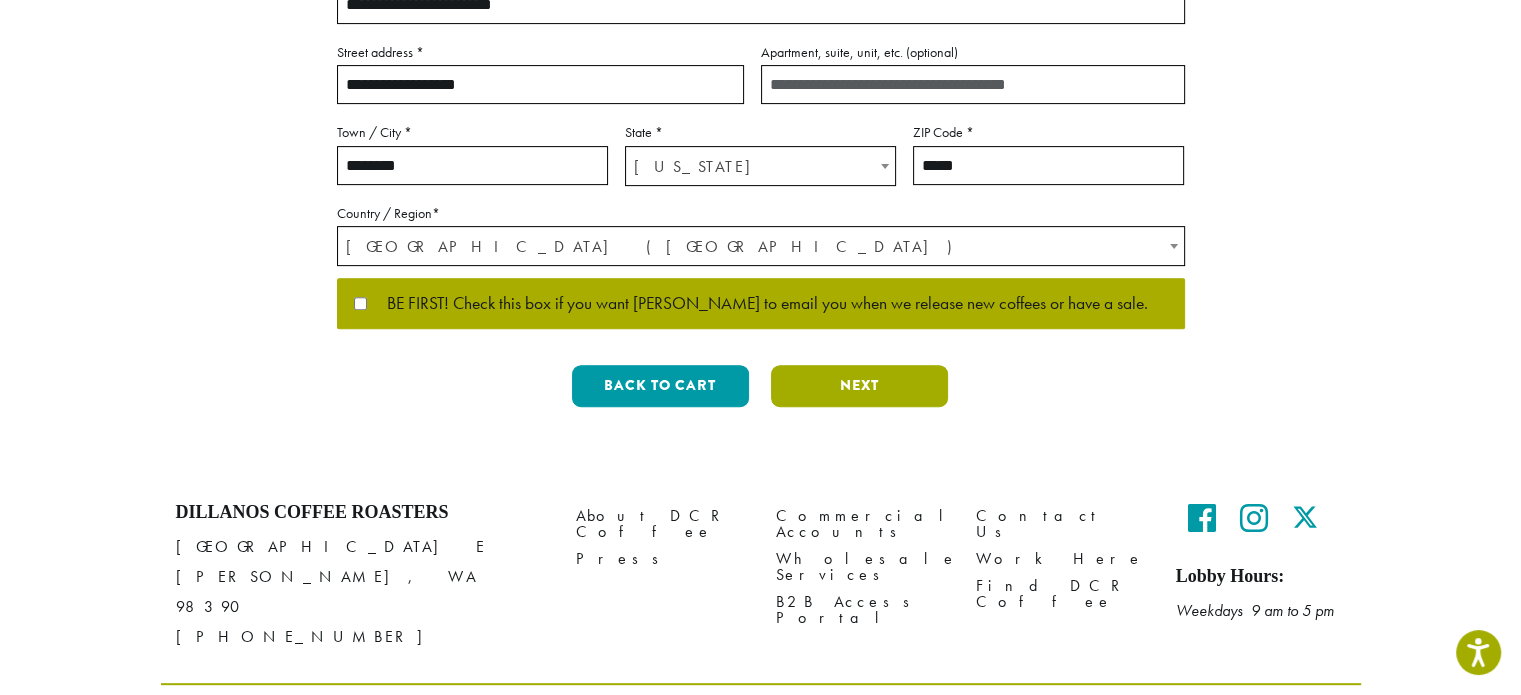 click on "Next" at bounding box center (859, 386) 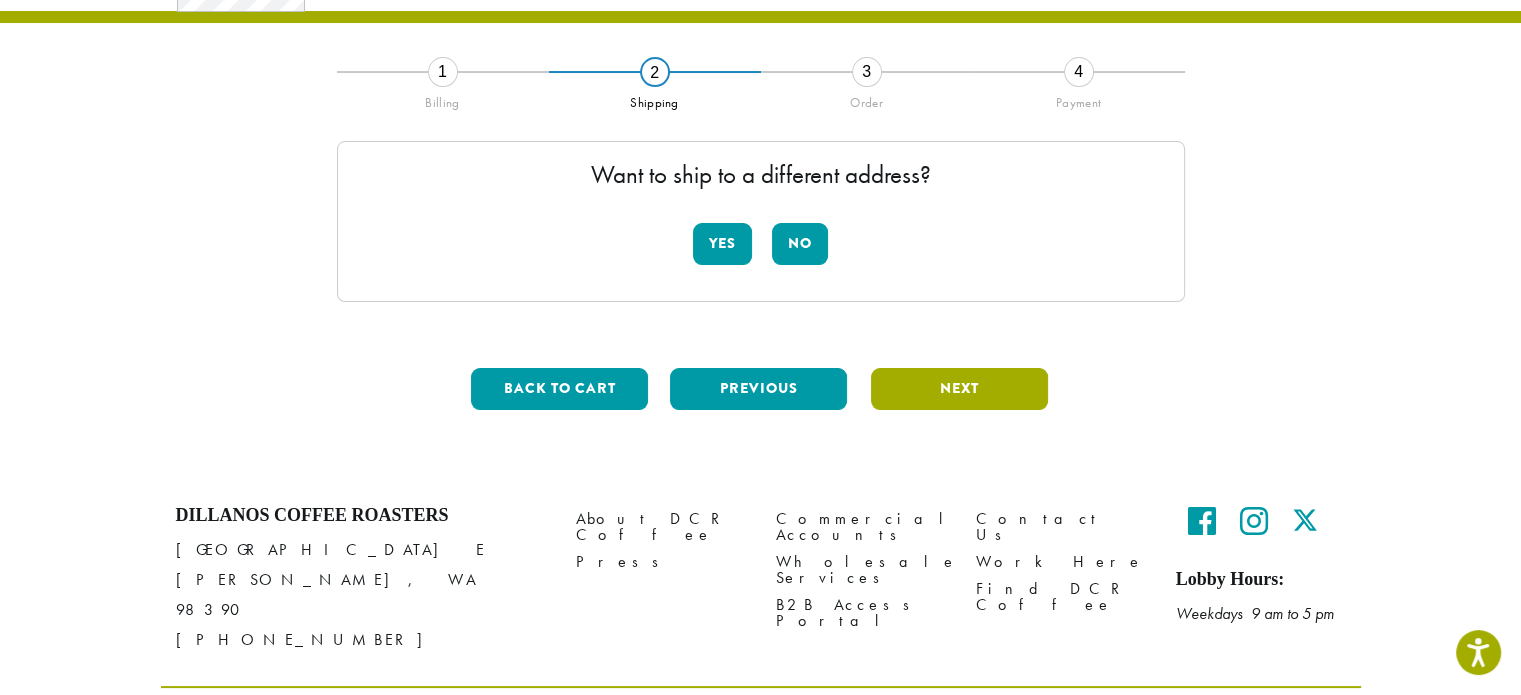 scroll, scrollTop: 147, scrollLeft: 0, axis: vertical 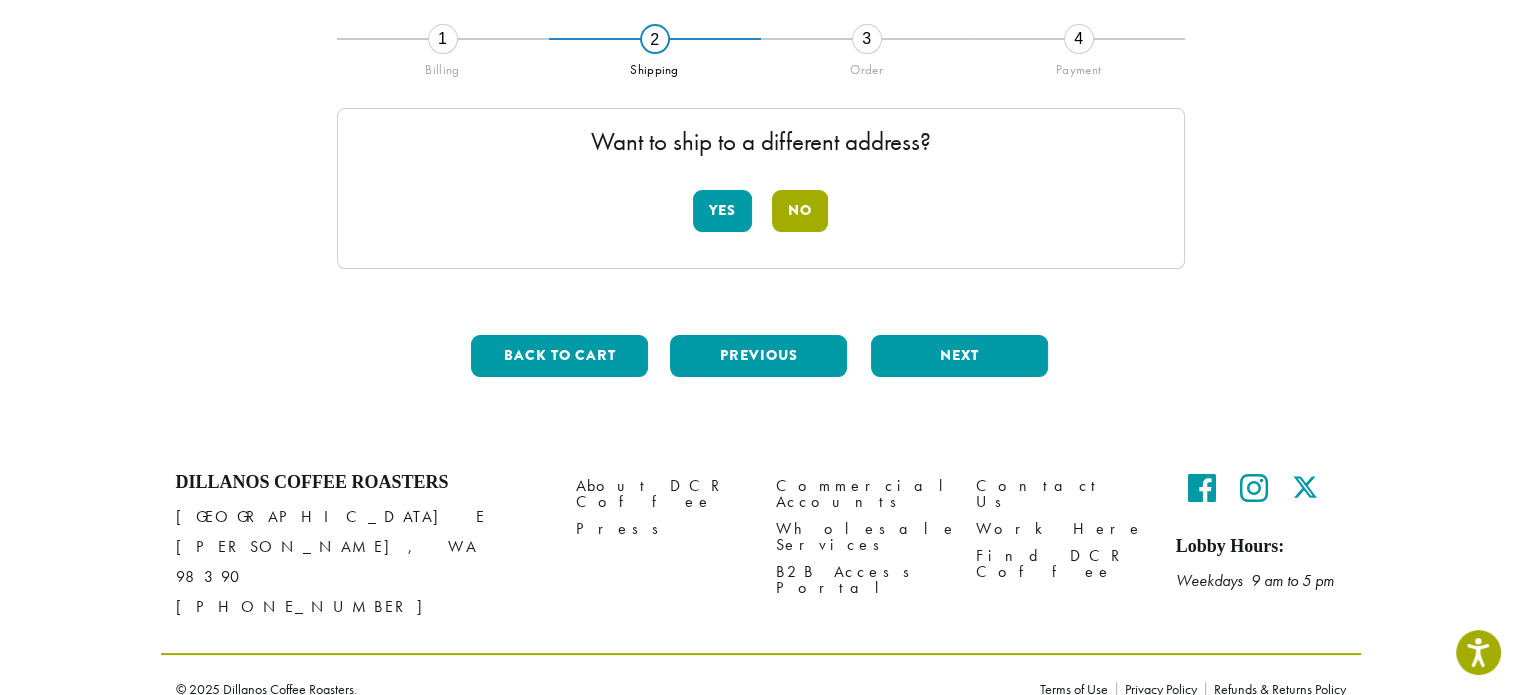 click on "No" at bounding box center (800, 211) 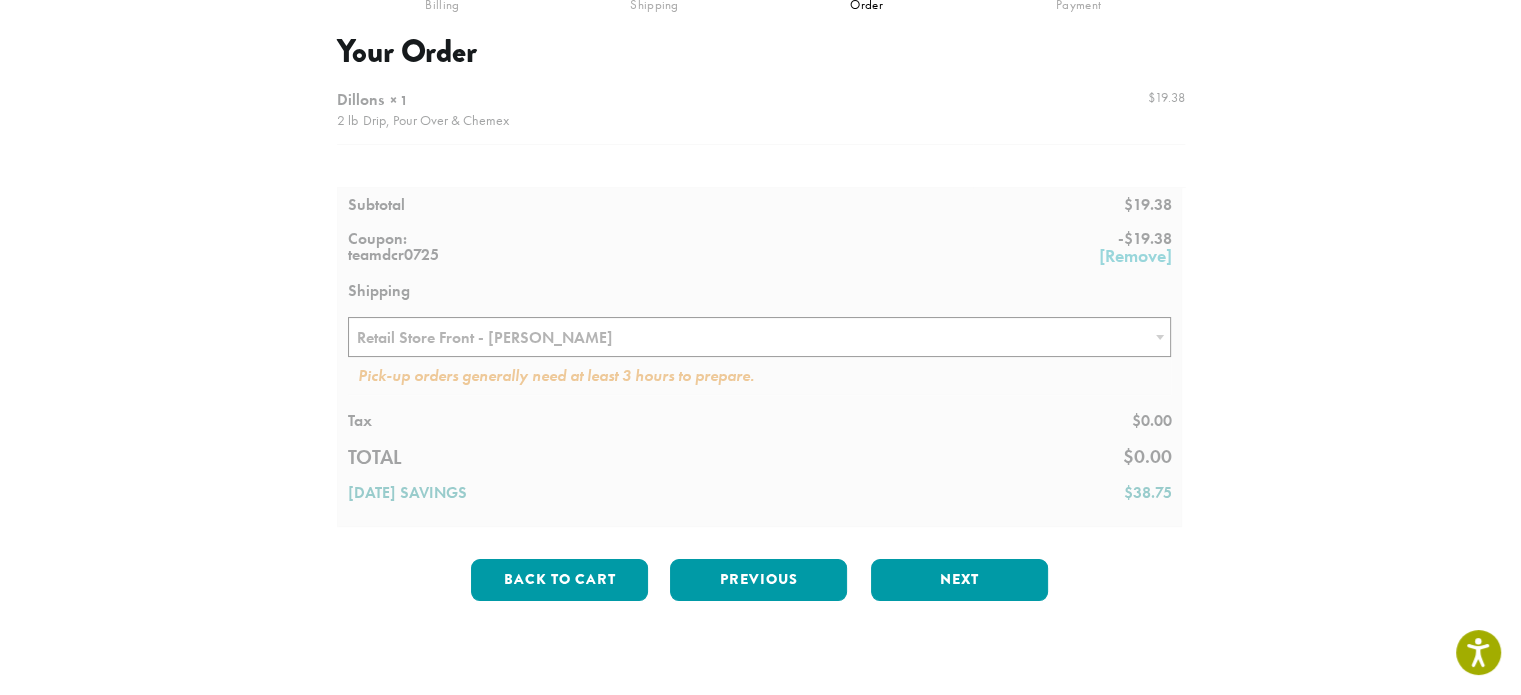 scroll, scrollTop: 247, scrollLeft: 0, axis: vertical 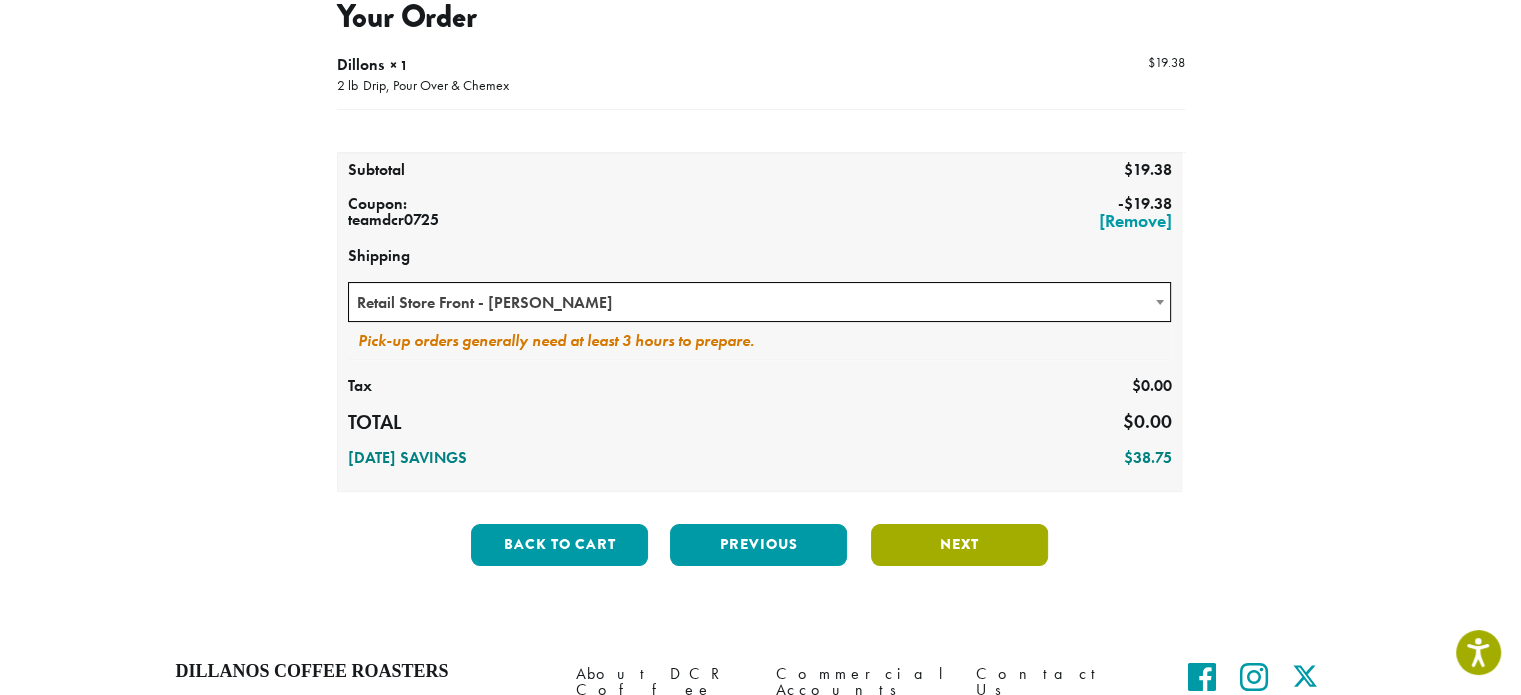 click on "Next" at bounding box center [959, 545] 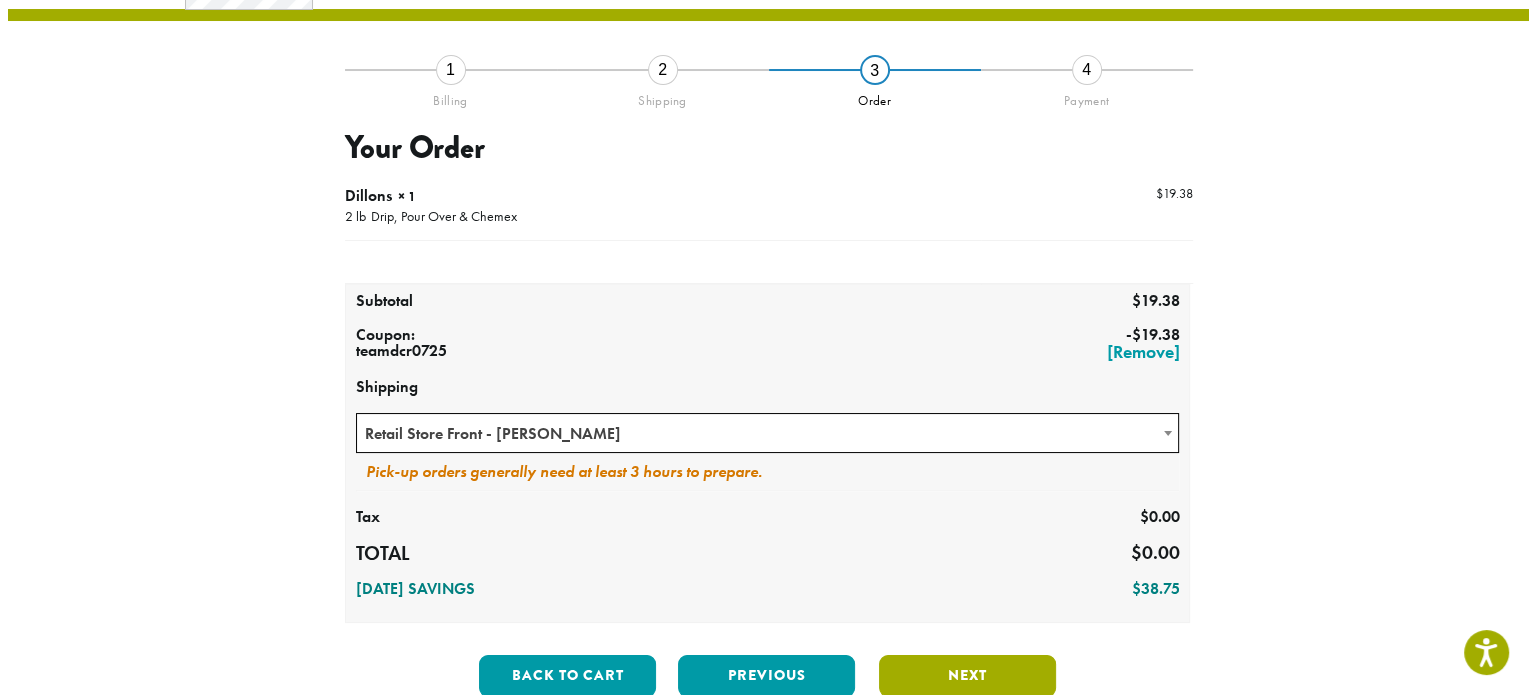 scroll, scrollTop: 114, scrollLeft: 0, axis: vertical 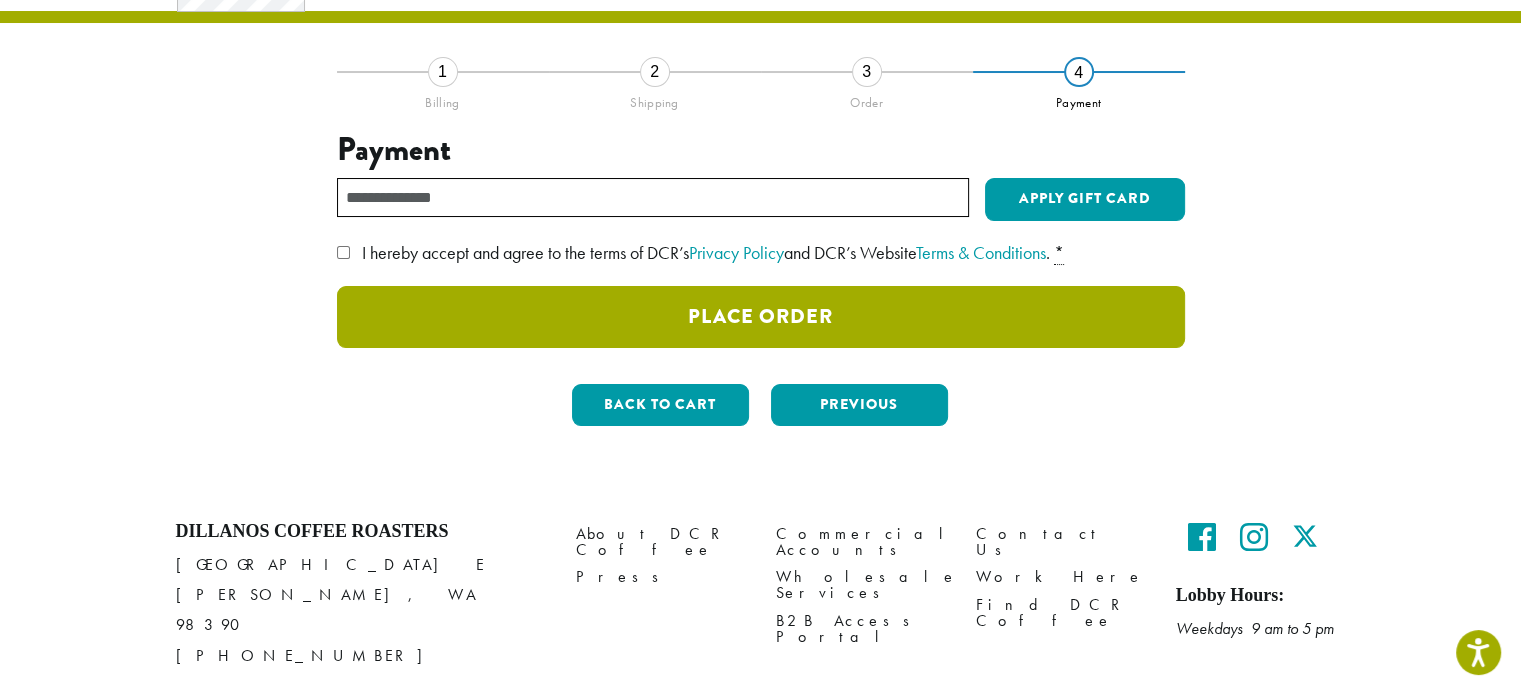 click on "Place Order" at bounding box center [761, 317] 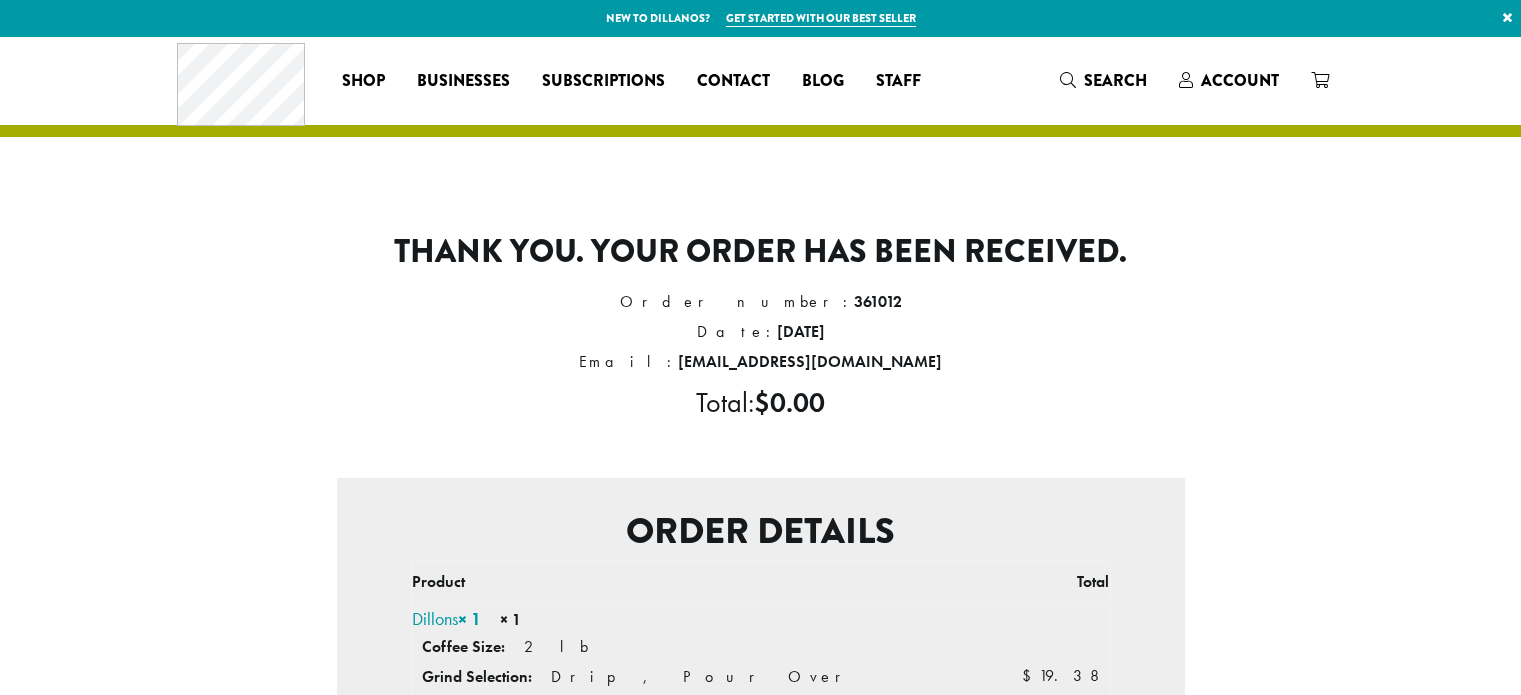 scroll, scrollTop: 0, scrollLeft: 0, axis: both 